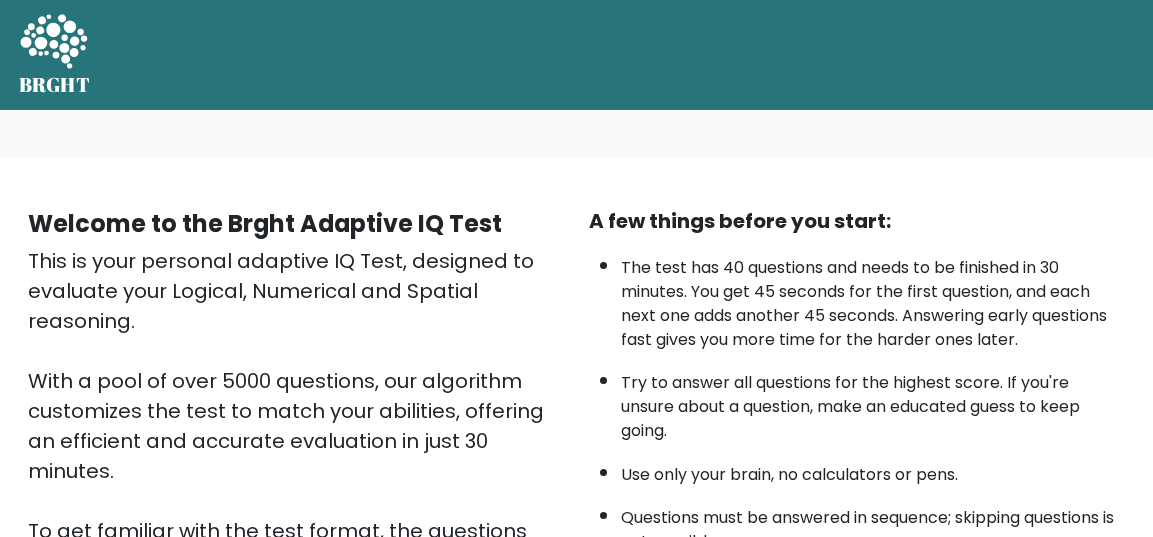 scroll, scrollTop: 379, scrollLeft: 0, axis: vertical 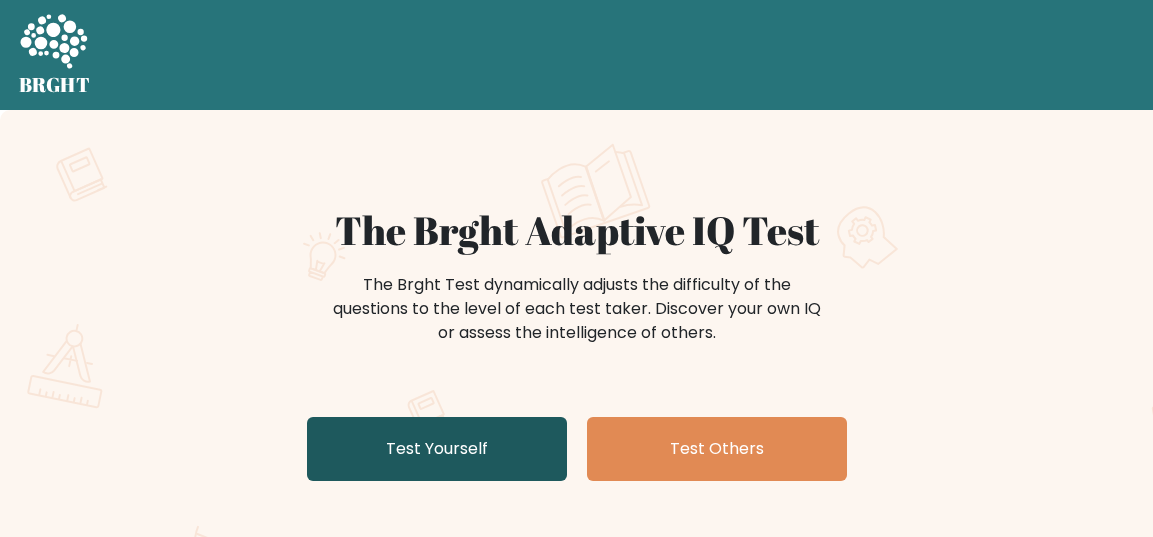 click on "Test Yourself" at bounding box center [437, 449] 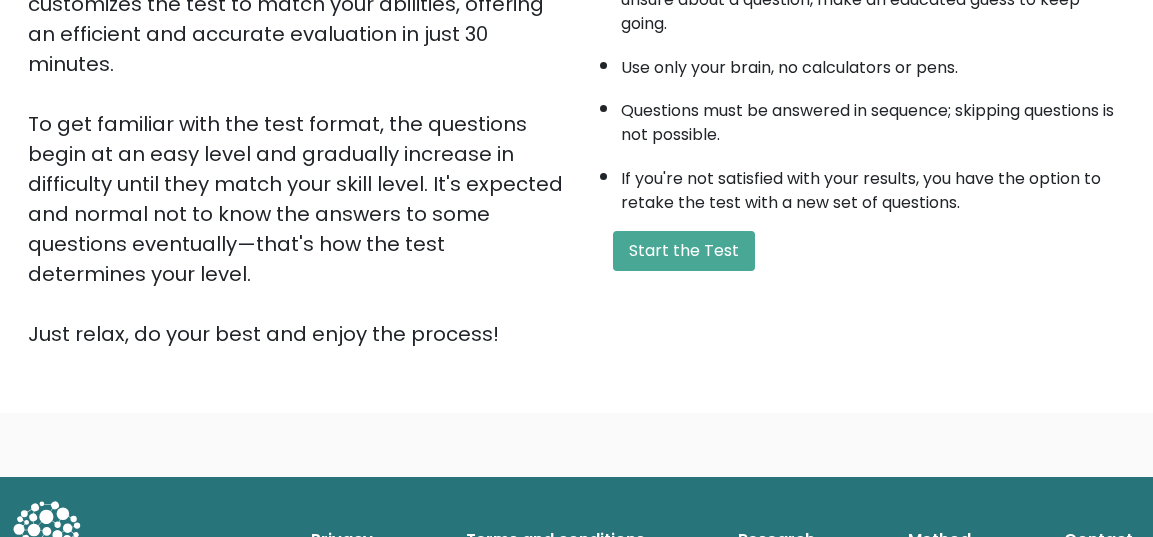 scroll, scrollTop: 469, scrollLeft: 0, axis: vertical 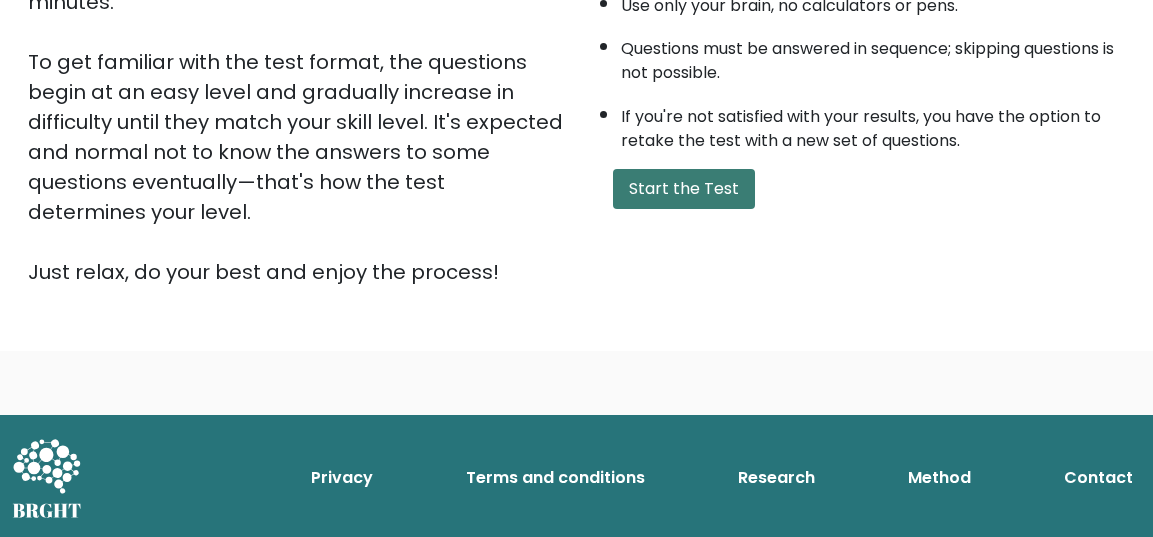 click on "Start the Test" at bounding box center [684, 189] 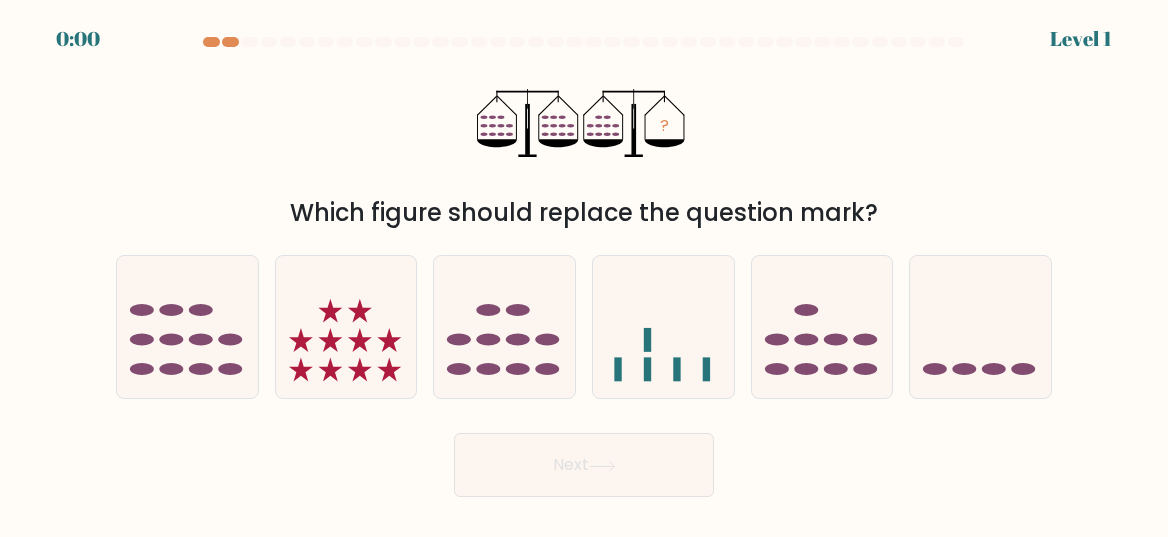 scroll, scrollTop: 0, scrollLeft: 0, axis: both 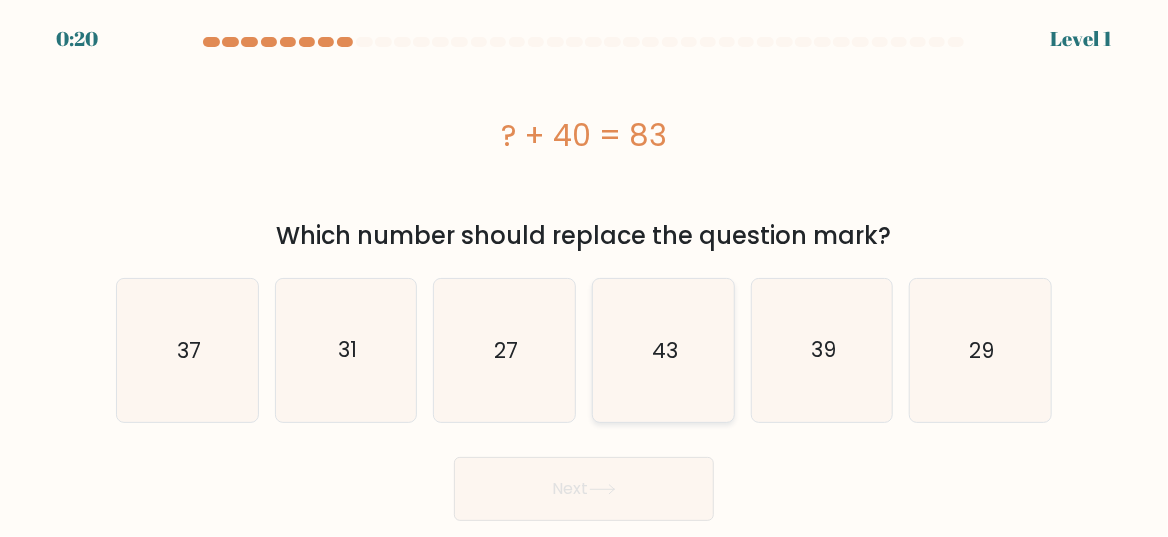 click on "43" 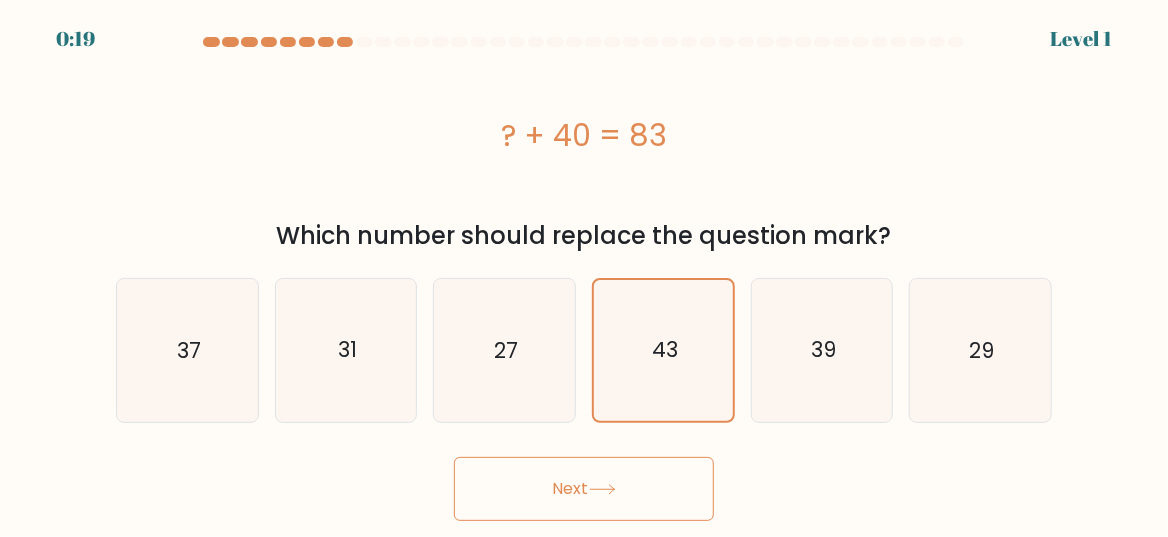 click on "Next" at bounding box center [584, 489] 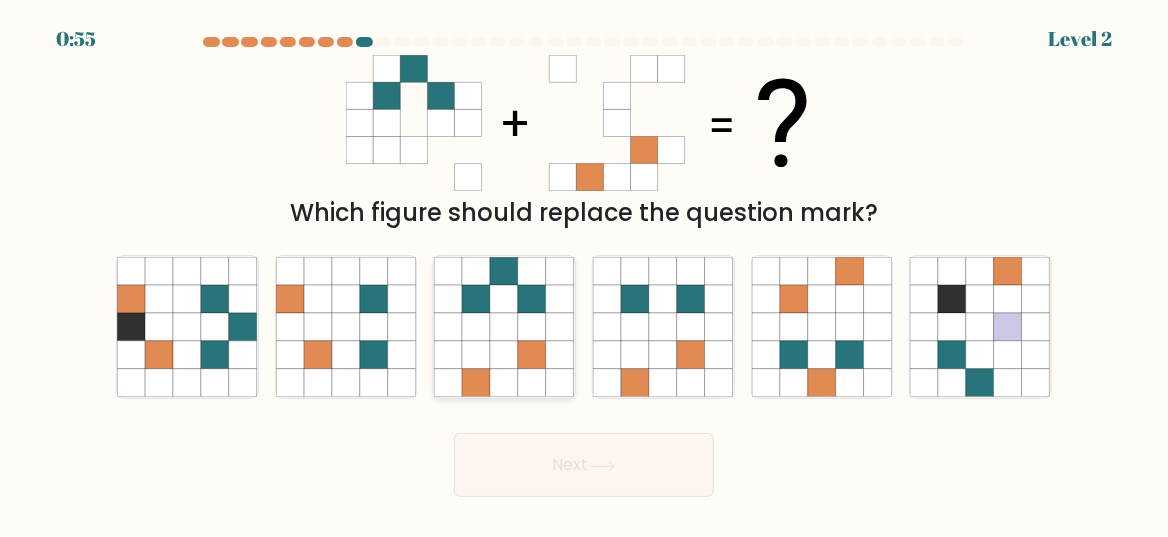 click 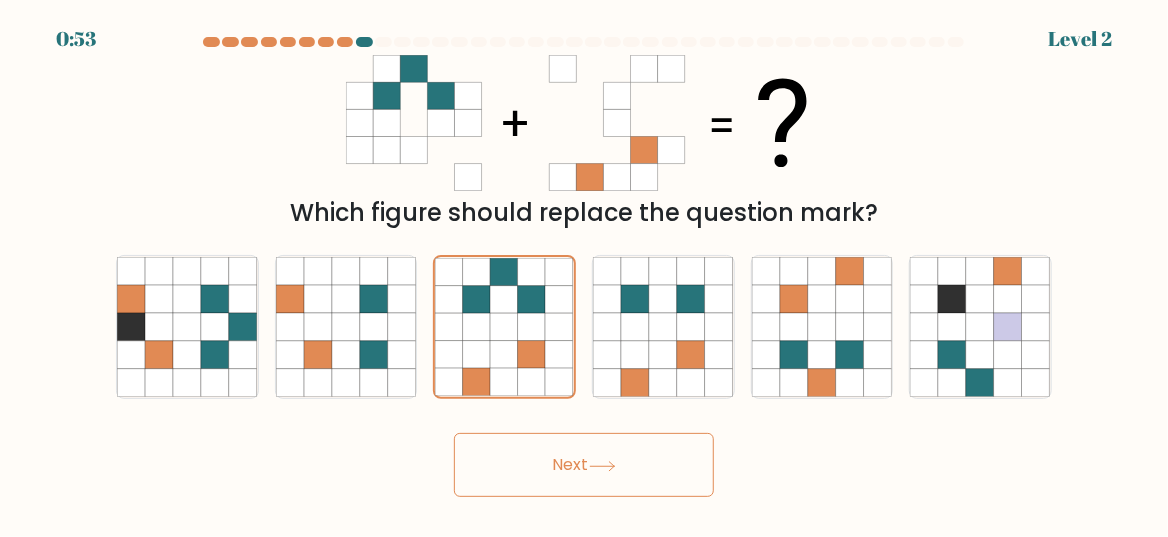 click on "Next" at bounding box center (584, 465) 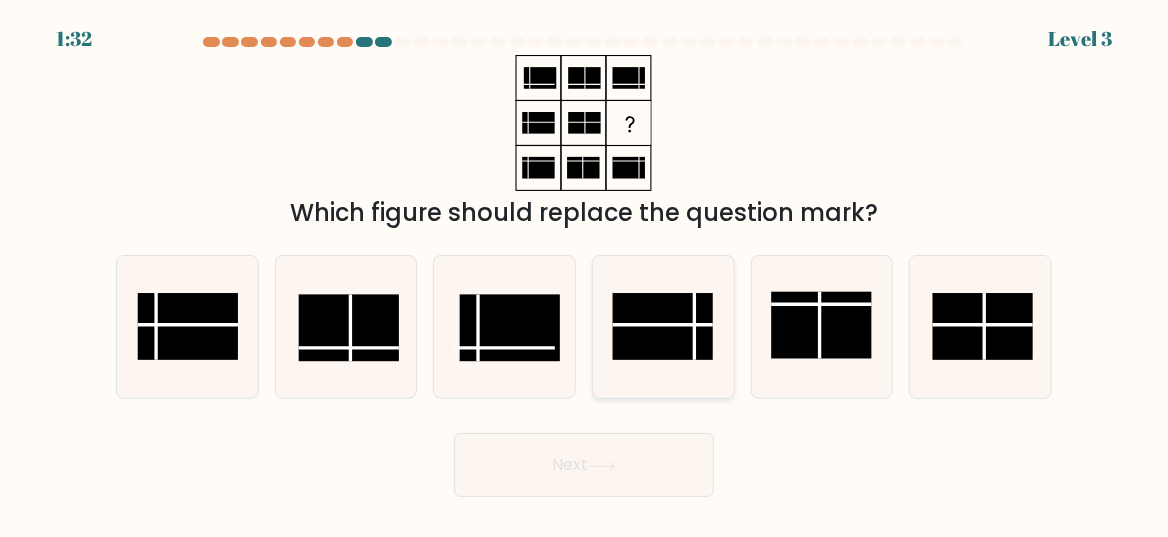 click 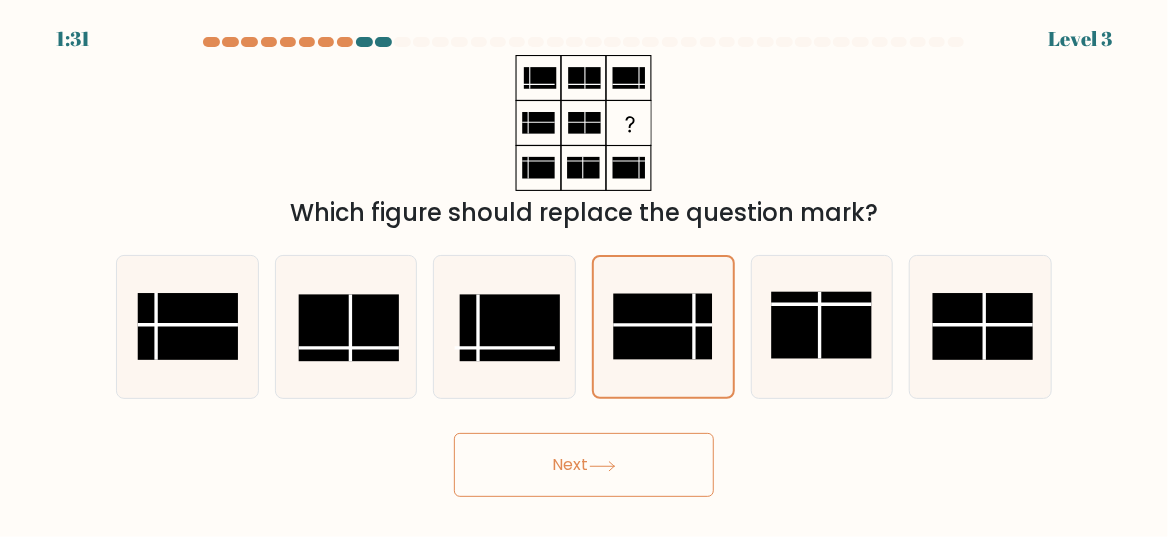 click on "Next" at bounding box center (584, 465) 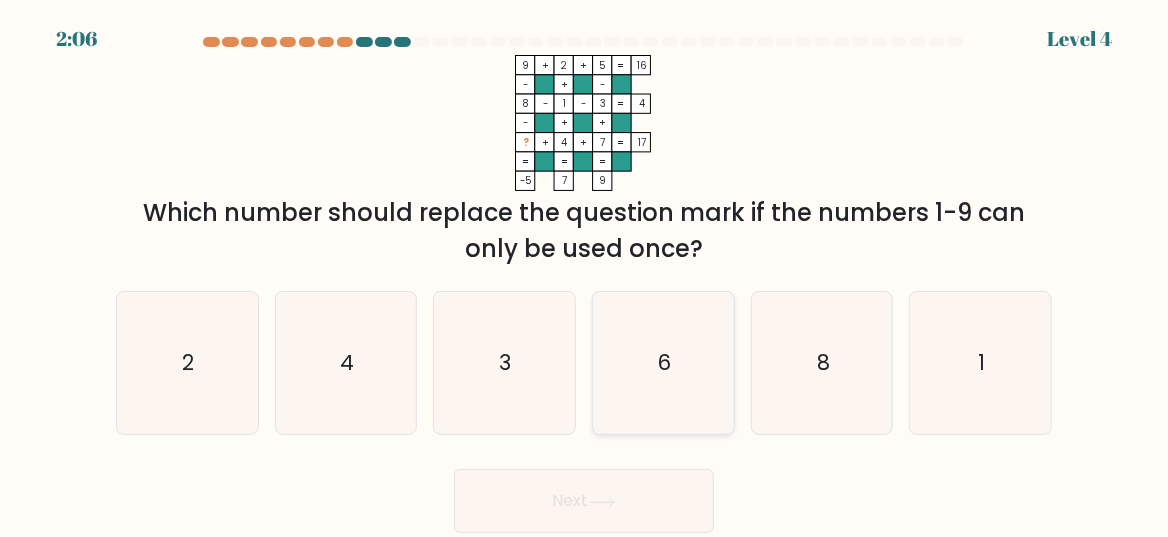 click on "6" 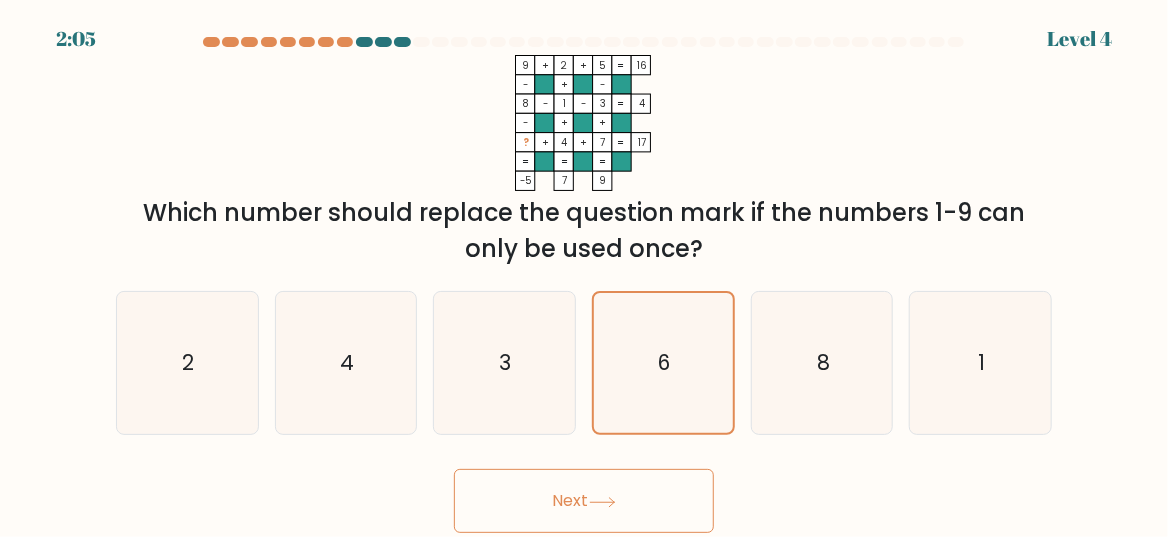 click on "Next" at bounding box center [584, 501] 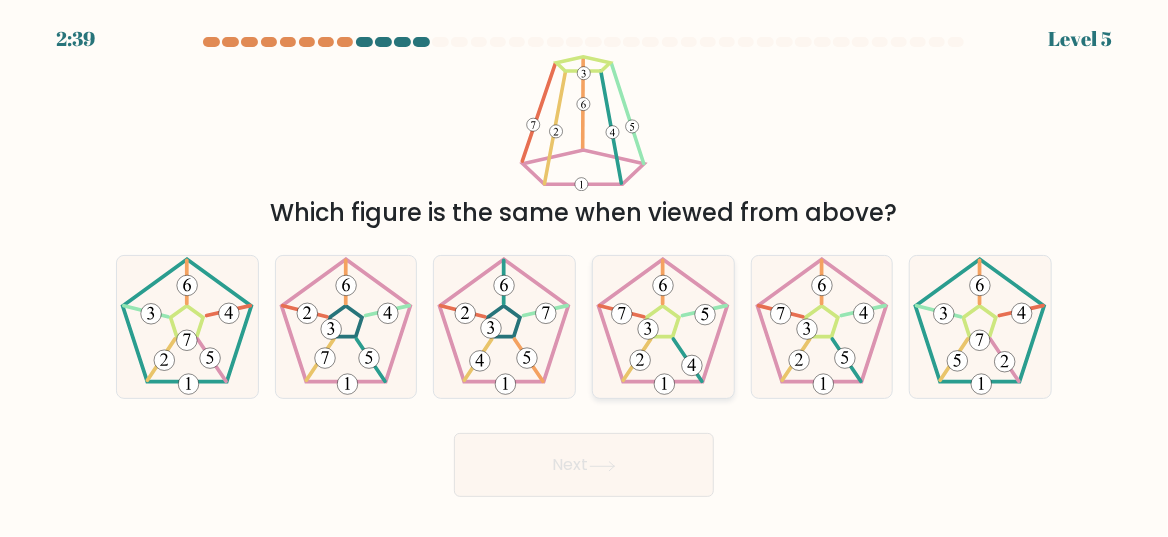 click 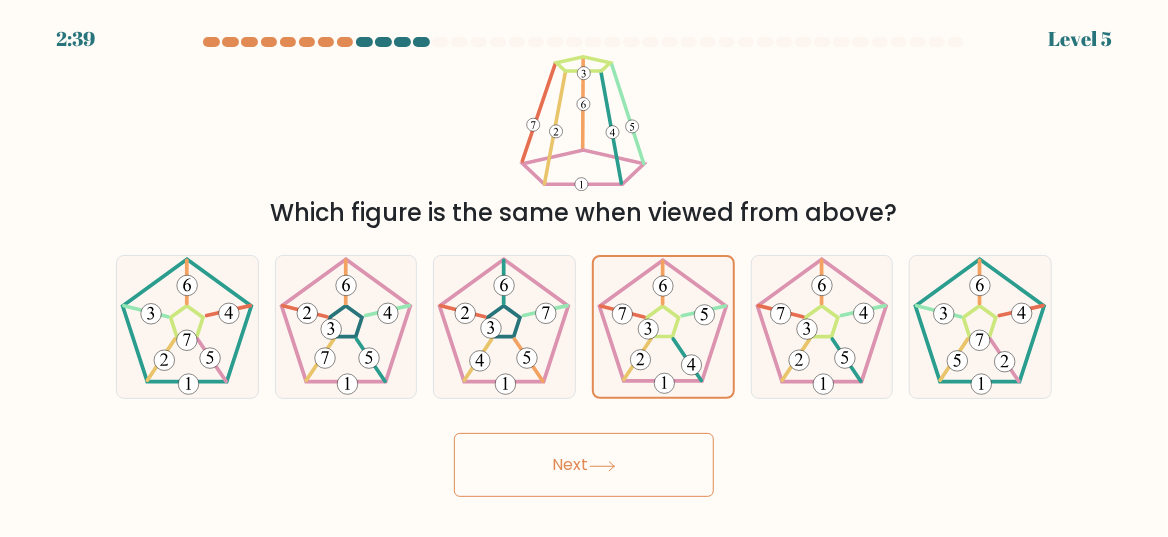 click on "Next" at bounding box center (584, 465) 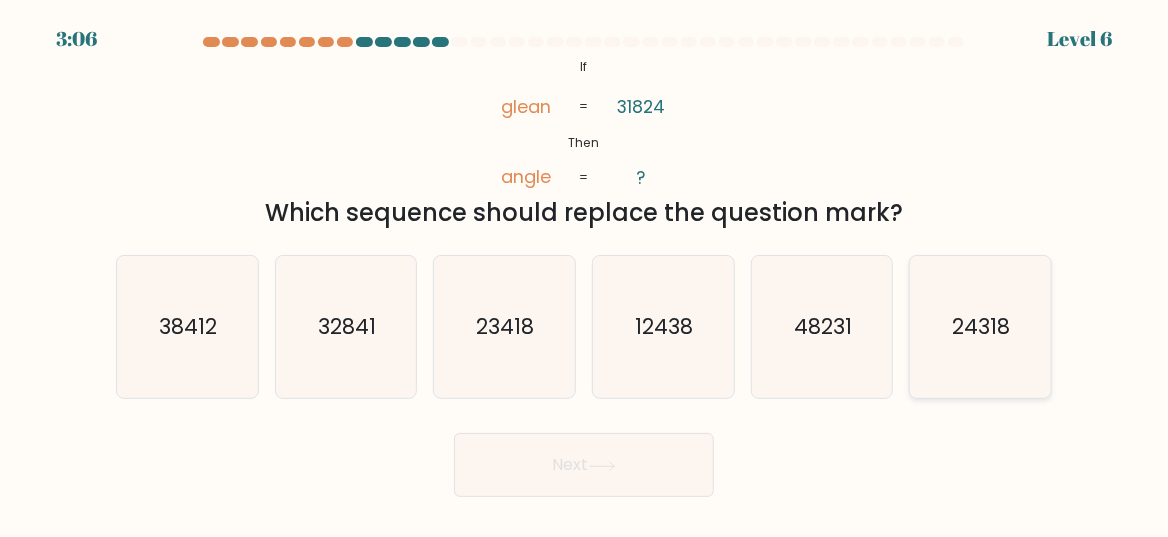 click on "24318" 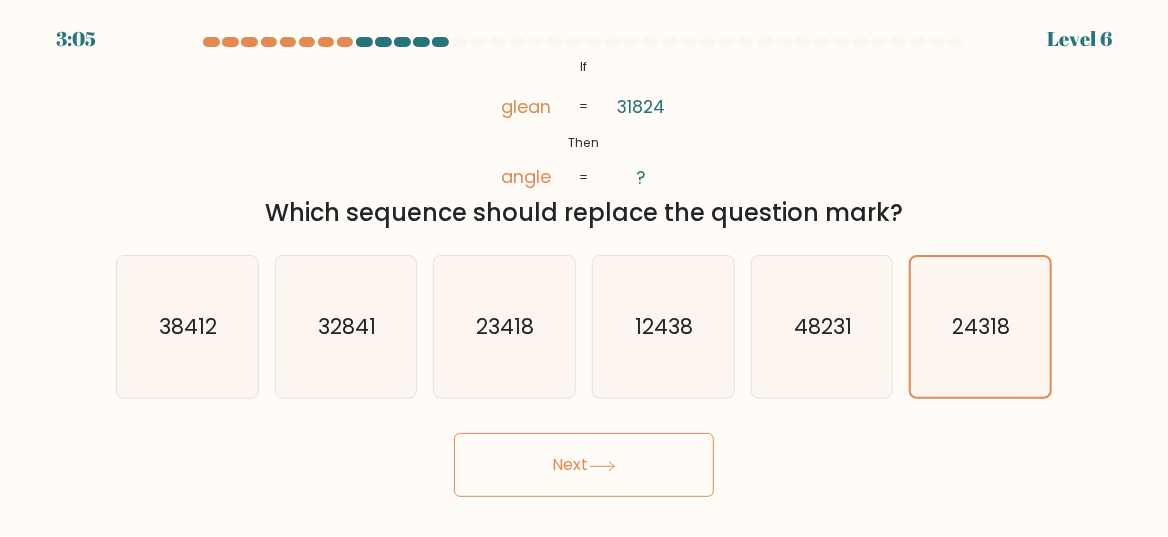 click on "Next" at bounding box center (584, 465) 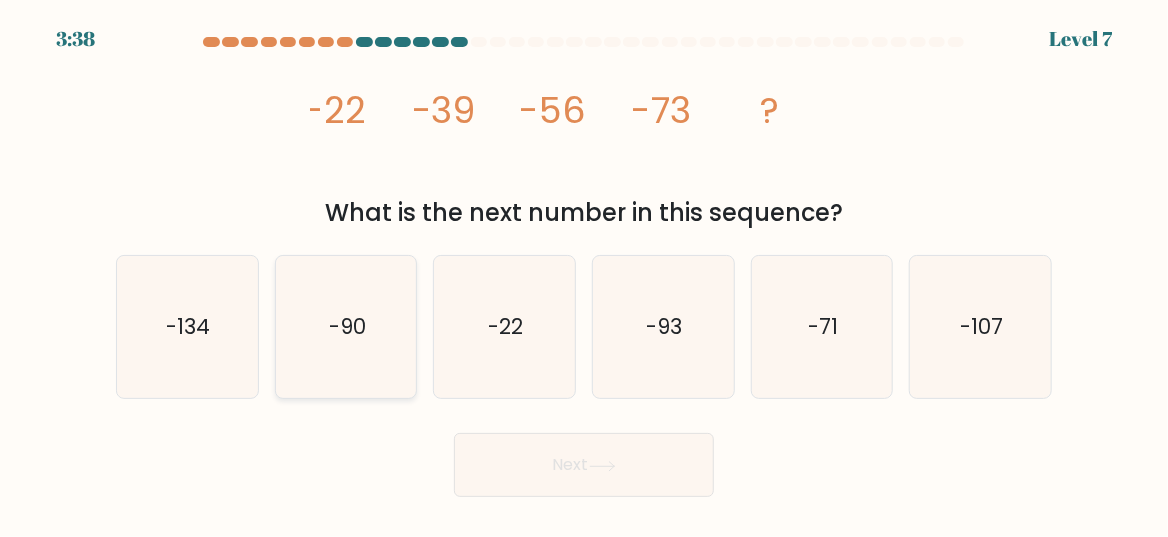 drag, startPoint x: 335, startPoint y: 354, endPoint x: 345, endPoint y: 365, distance: 14.866069 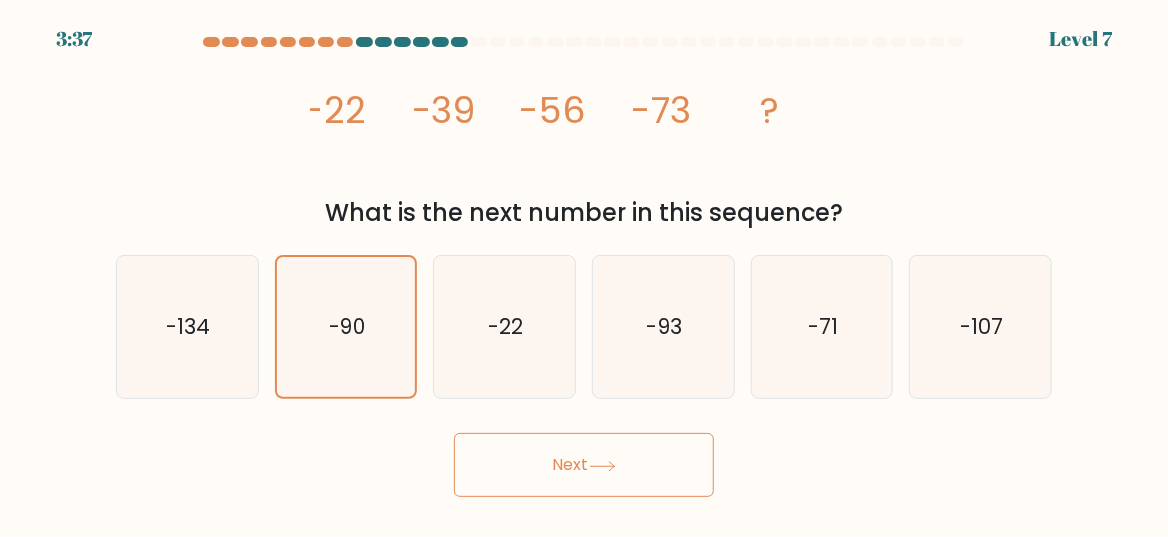 click on "Next" at bounding box center (584, 465) 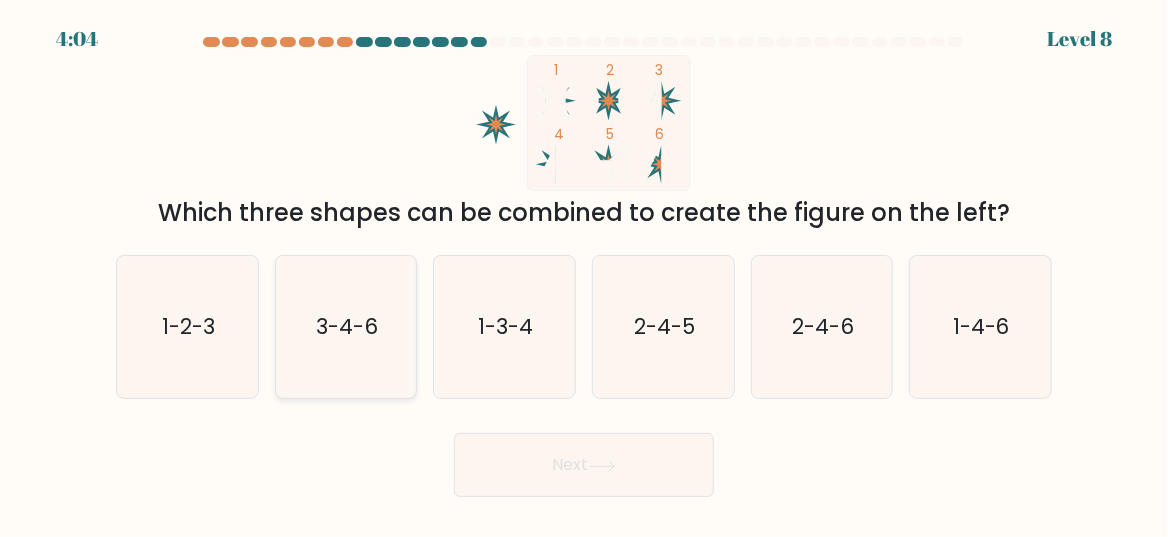 click on "3-4-6" 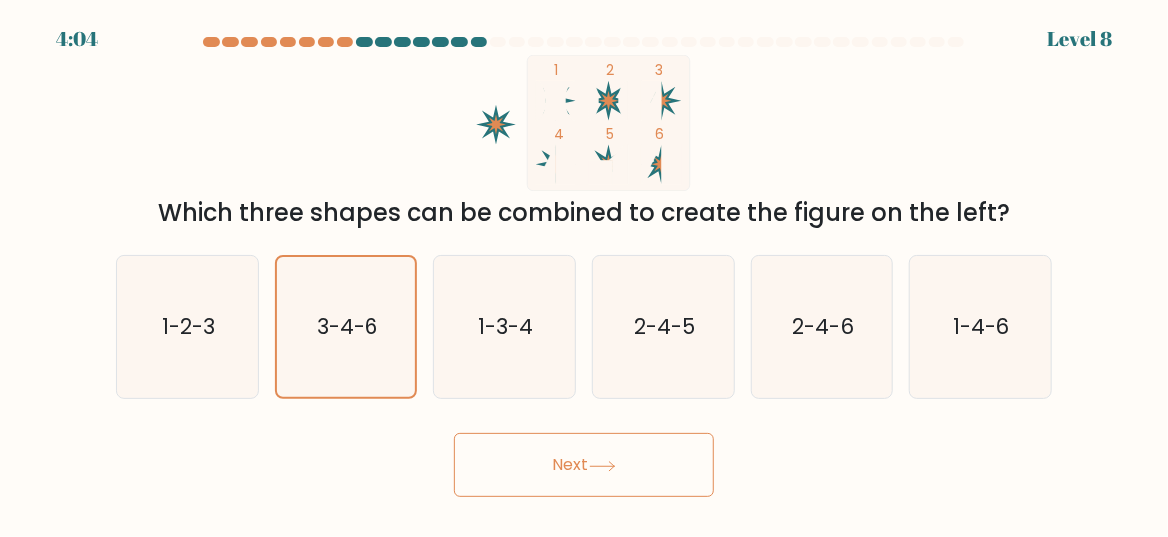 click on "Next" at bounding box center (584, 465) 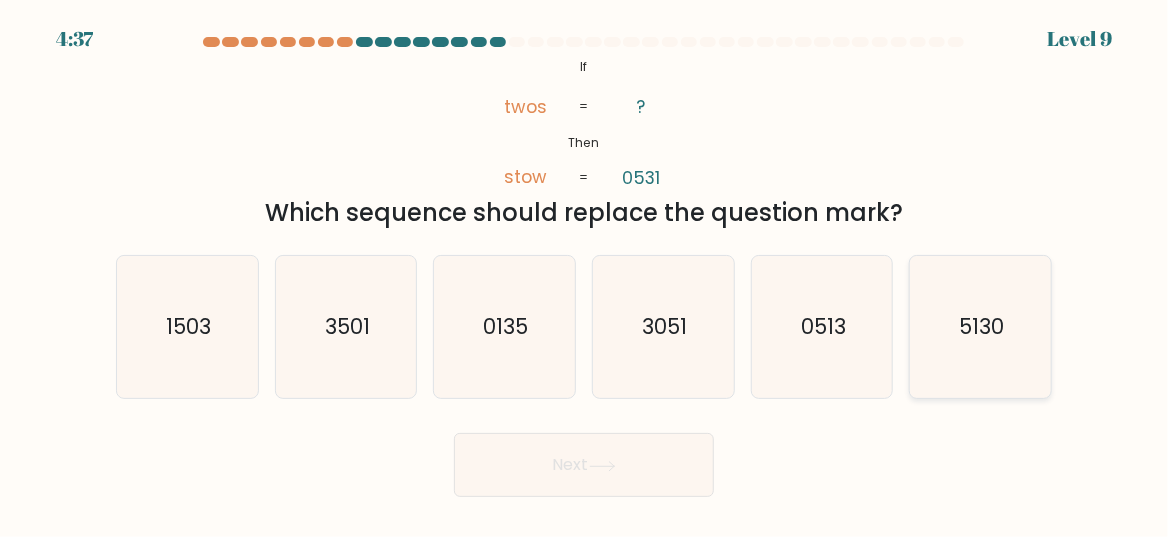 click on "5130" 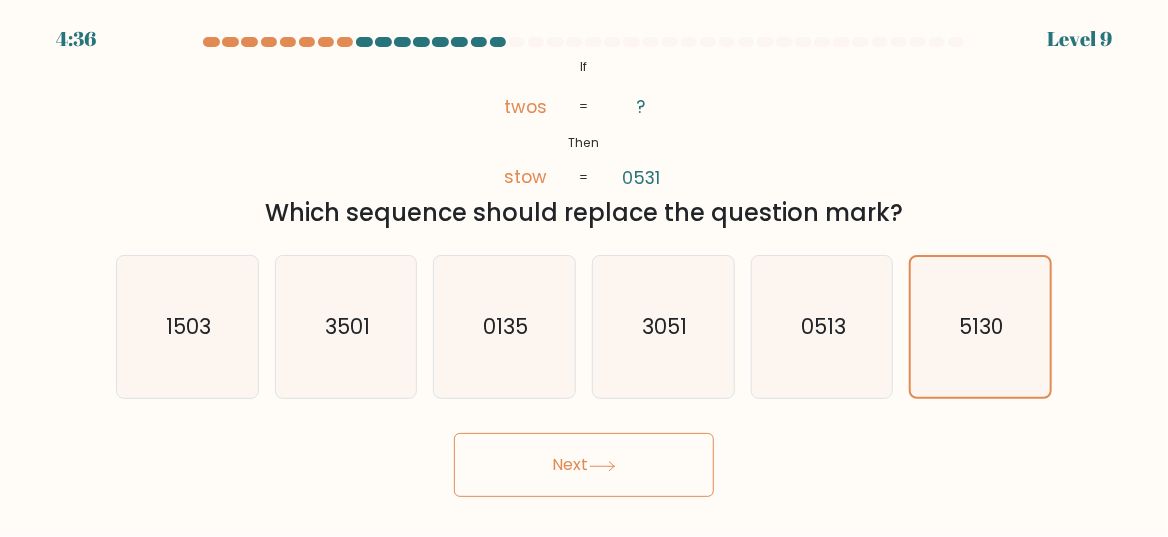 click on "Next" at bounding box center (584, 465) 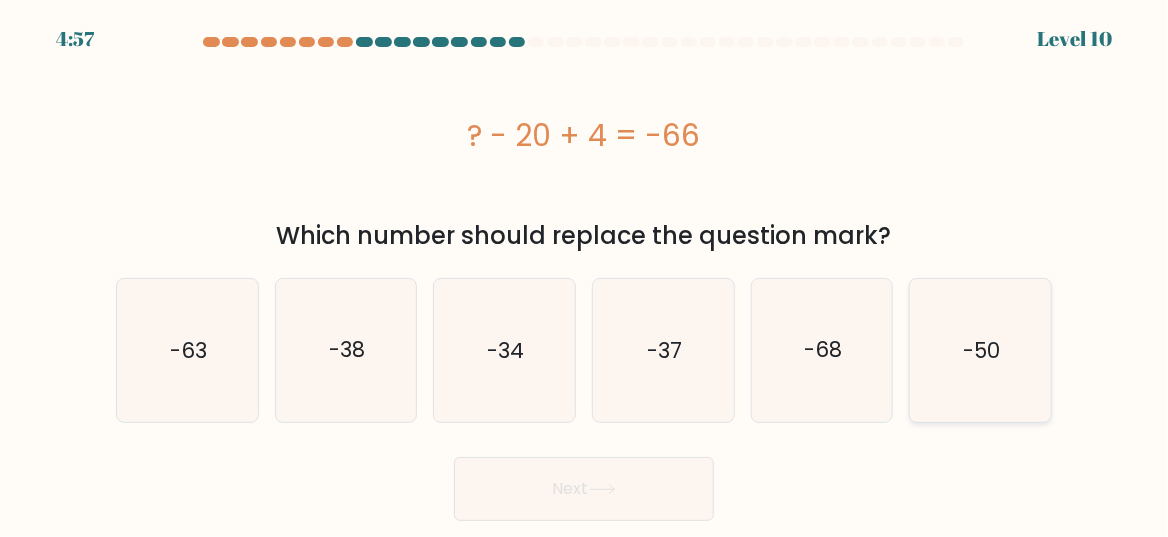 click on "-50" 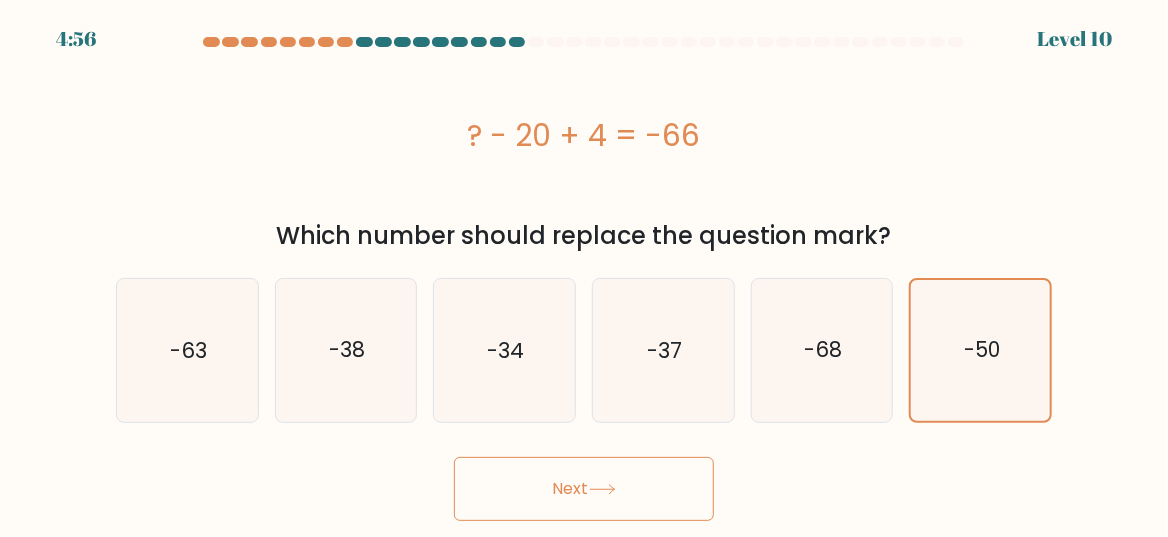 click on "Next" at bounding box center (584, 489) 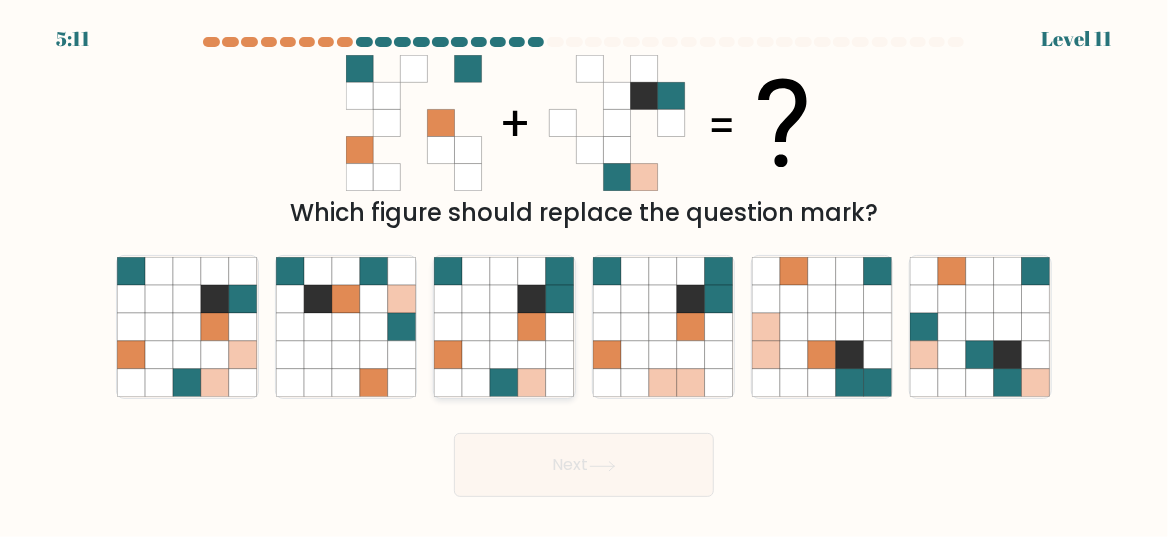 click 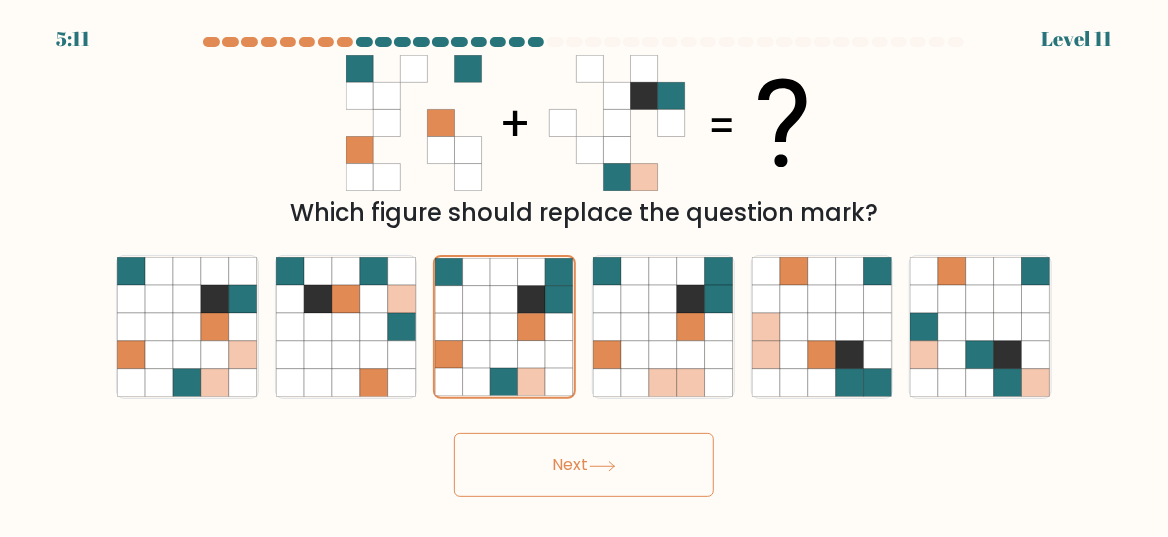 click on "Next" at bounding box center (584, 465) 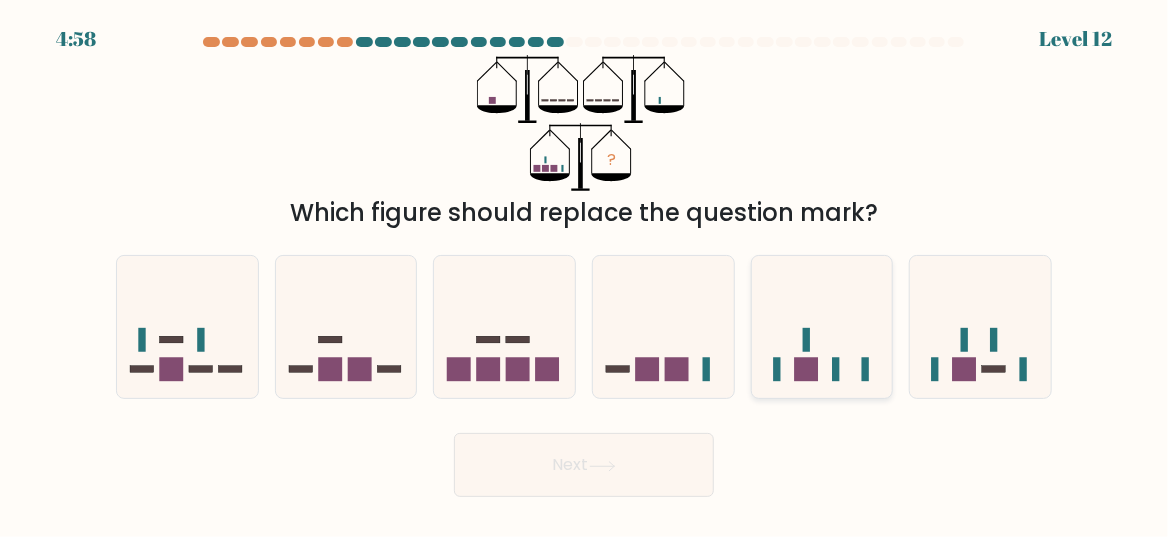click 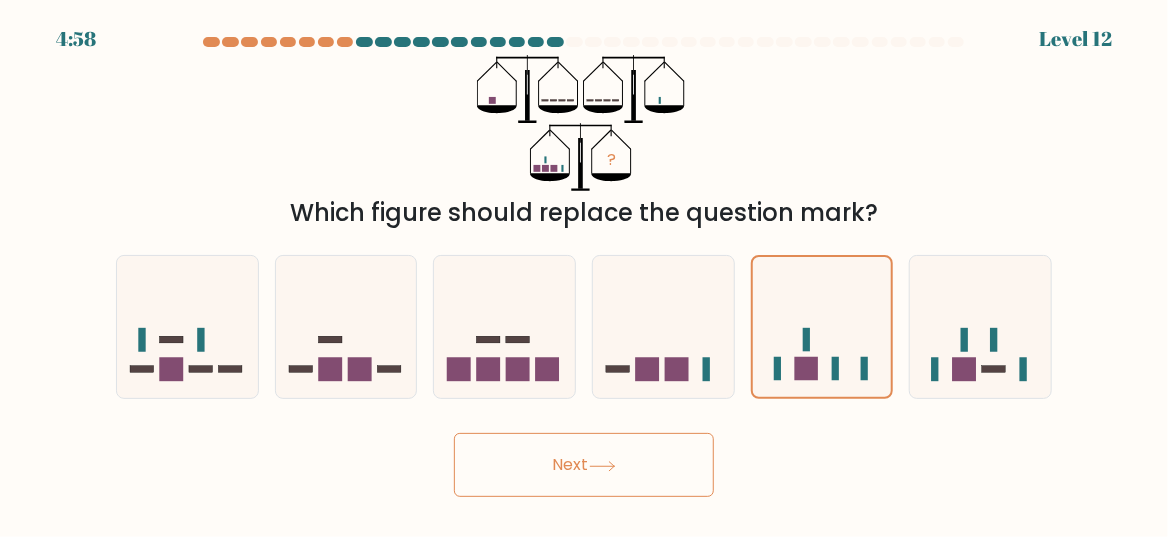 click on "Next" at bounding box center [584, 465] 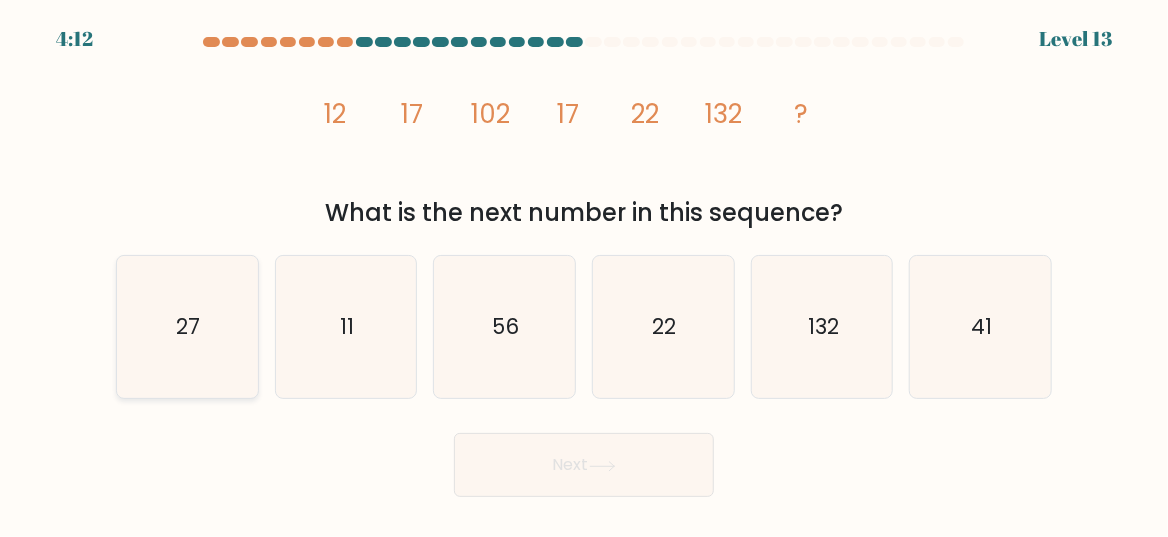 click on "27" 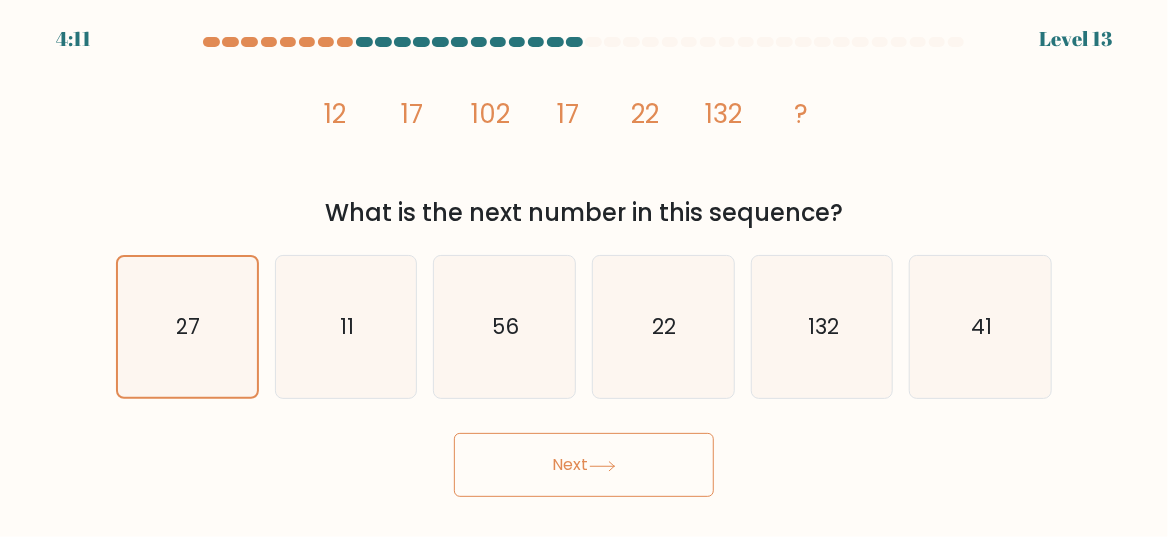 click on "Next" at bounding box center (584, 465) 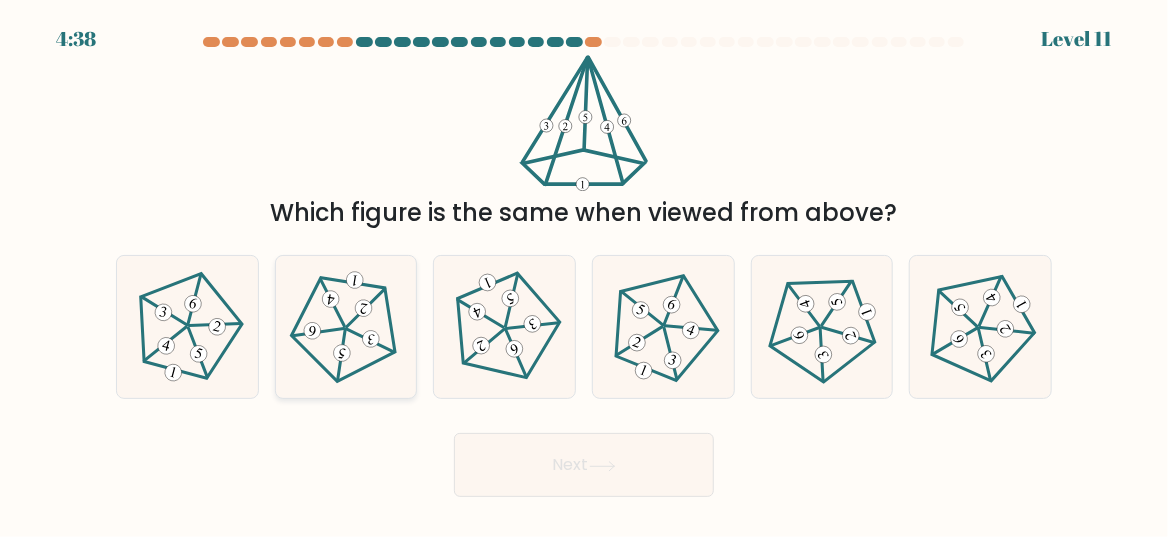 click 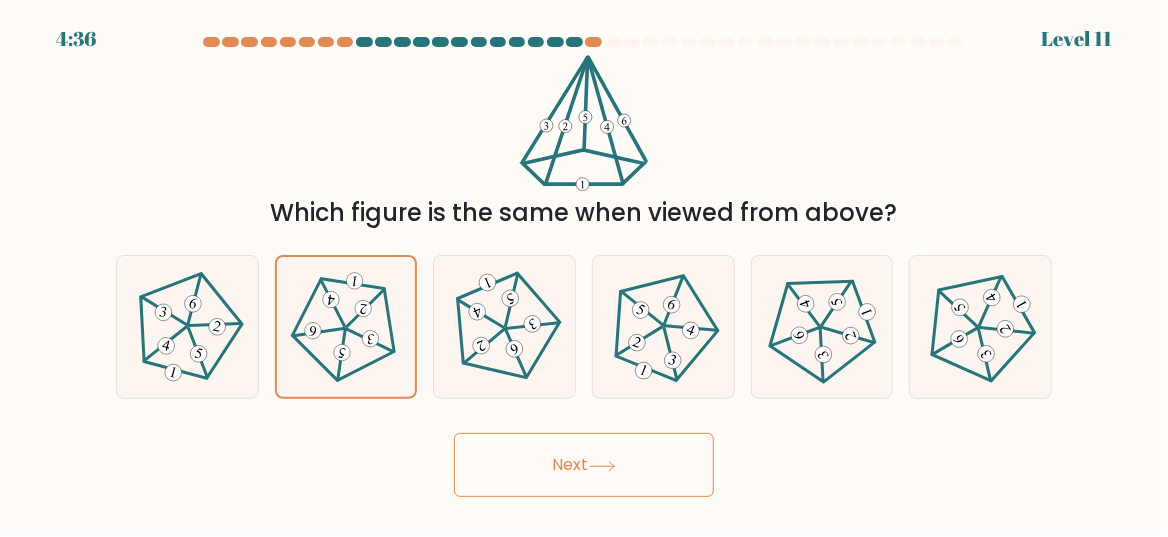 click on "Next" at bounding box center [584, 465] 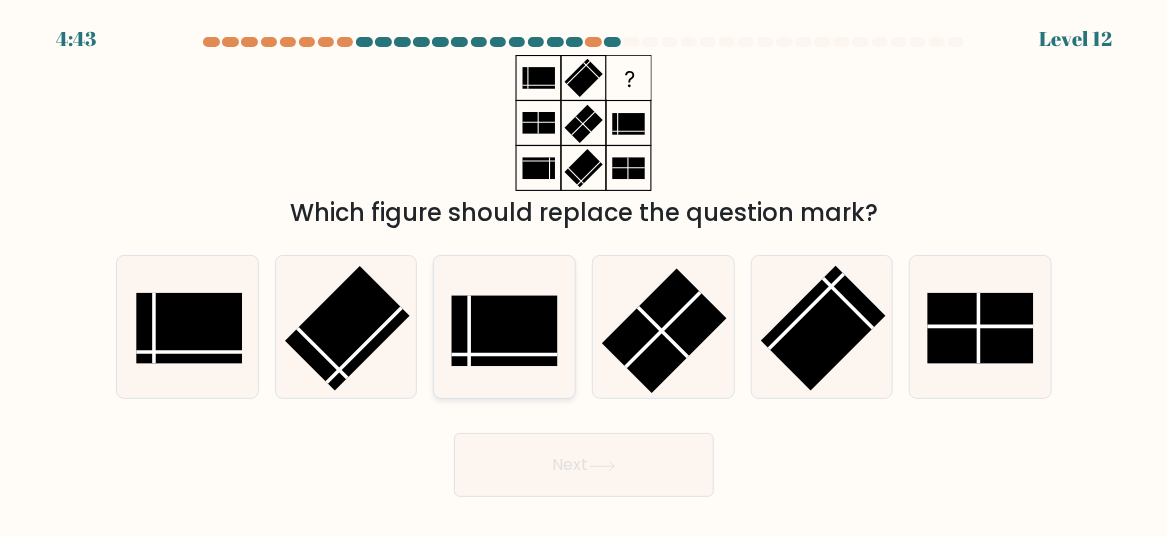 click 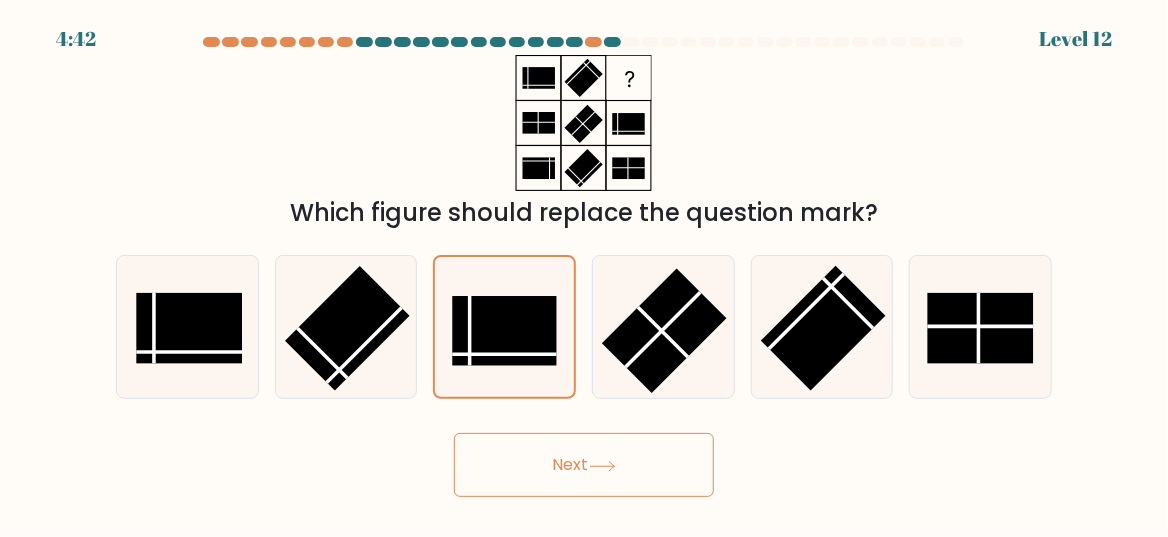 click on "Next" at bounding box center (584, 465) 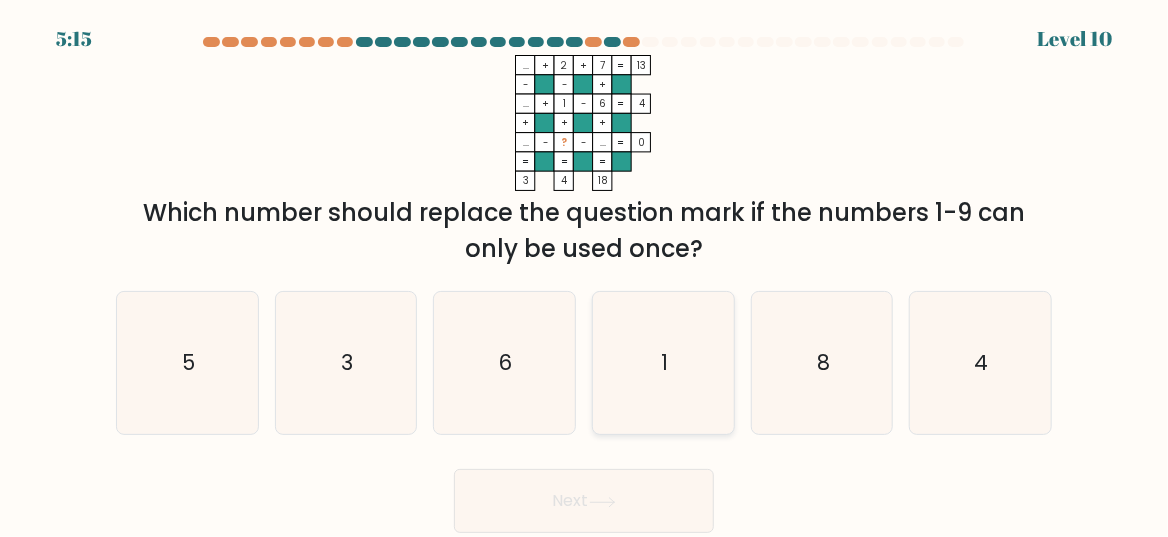 click on "1" 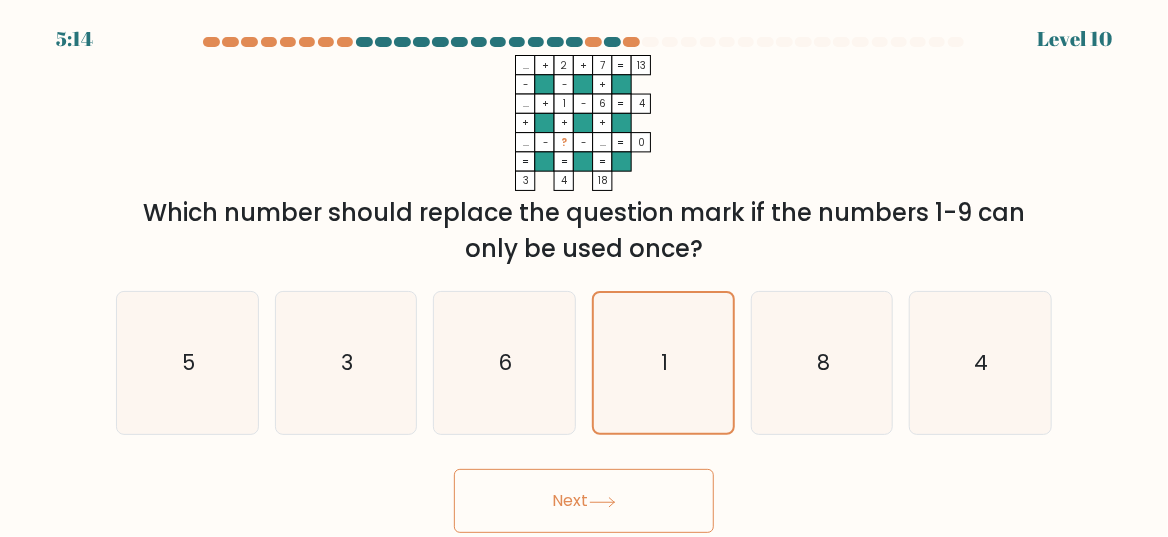click on "Next" at bounding box center [584, 501] 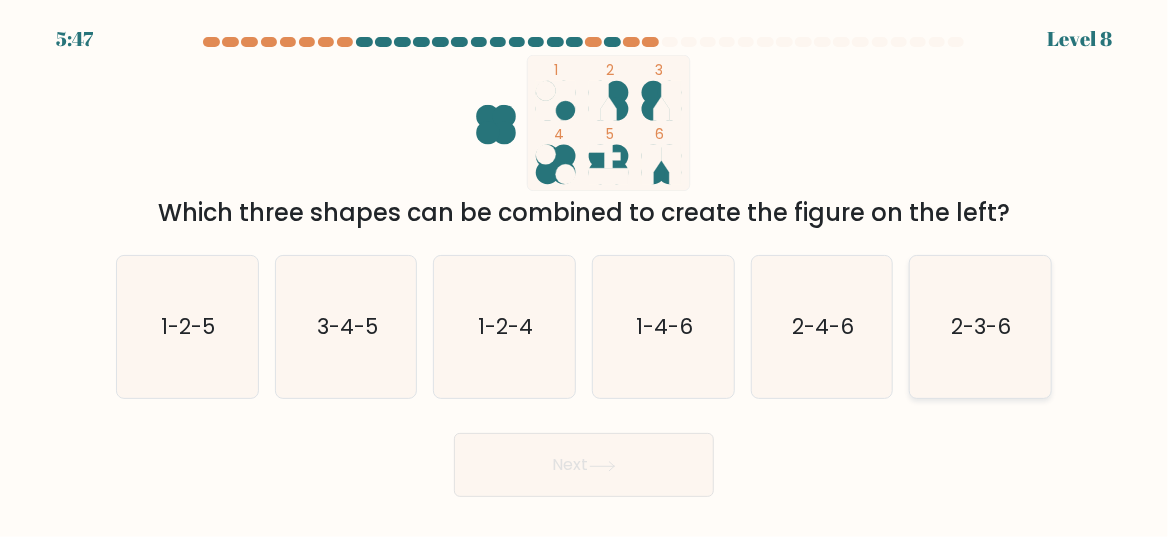 click on "2-3-6" 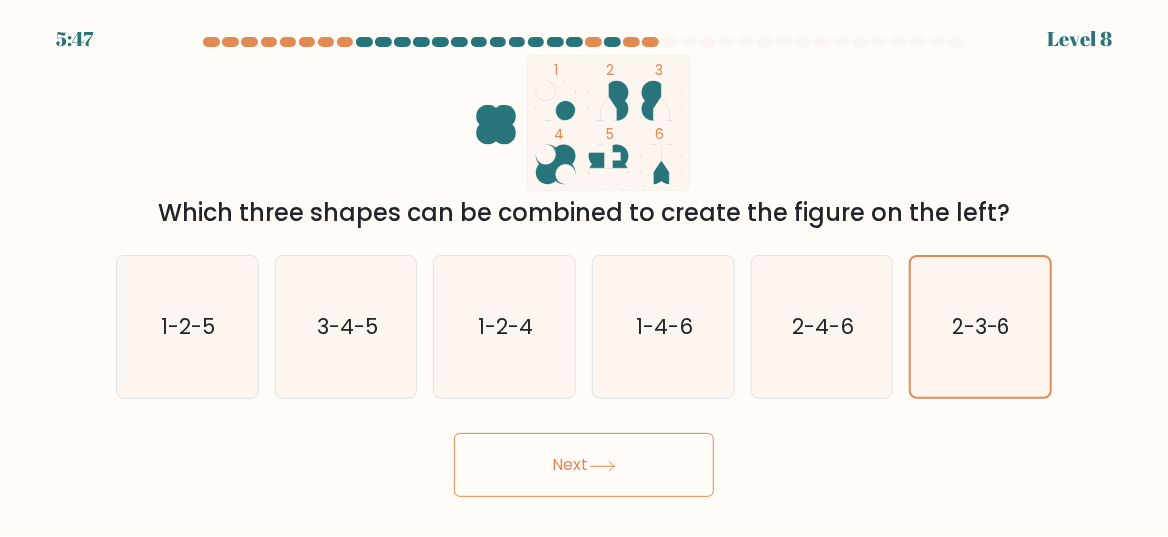 click on "Next" at bounding box center [584, 465] 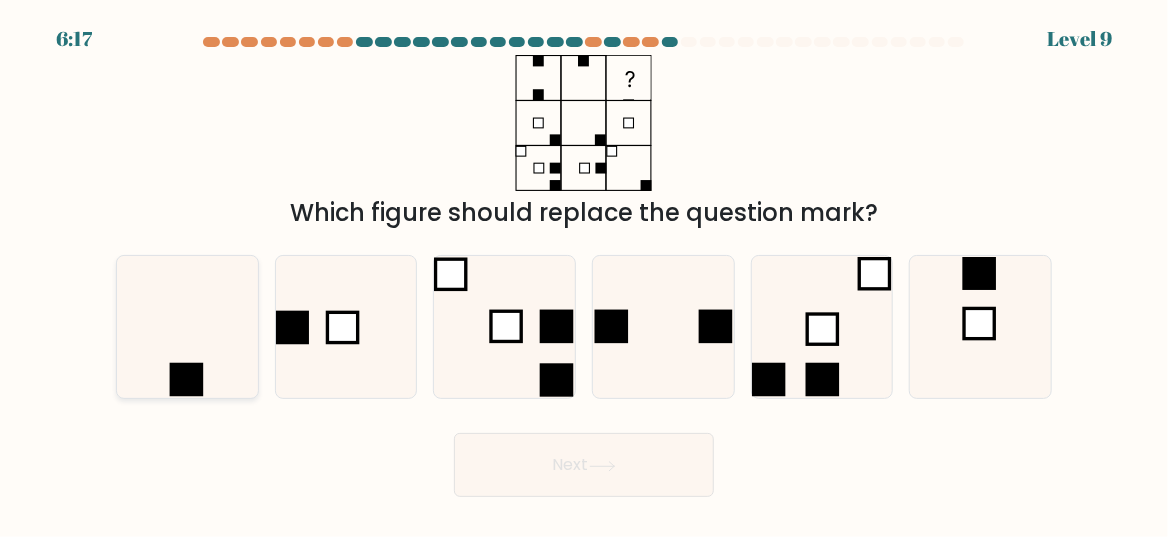 click 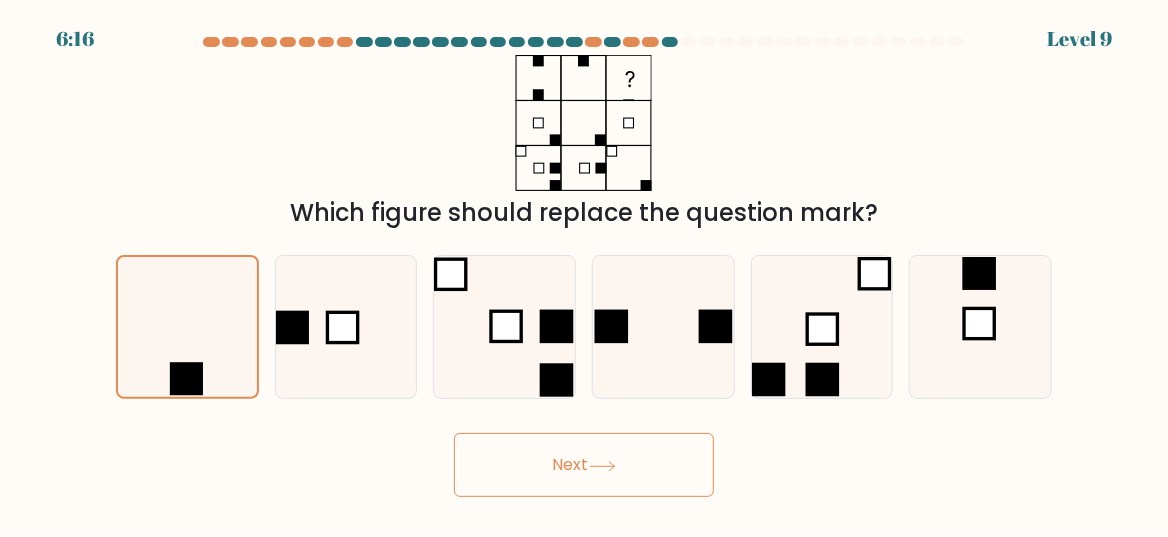 click on "Next" at bounding box center [584, 465] 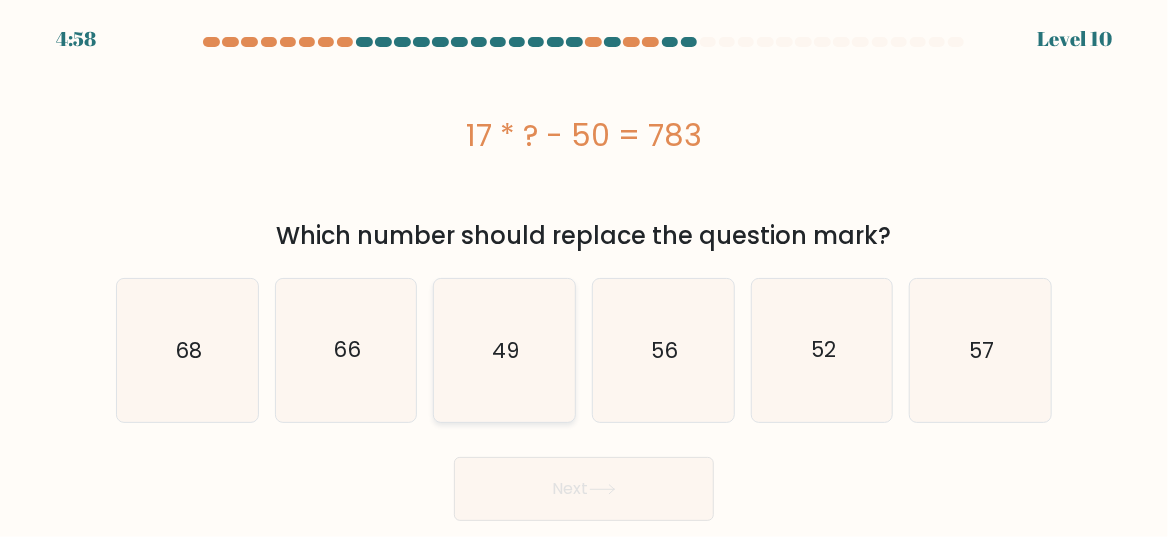 click on "49" 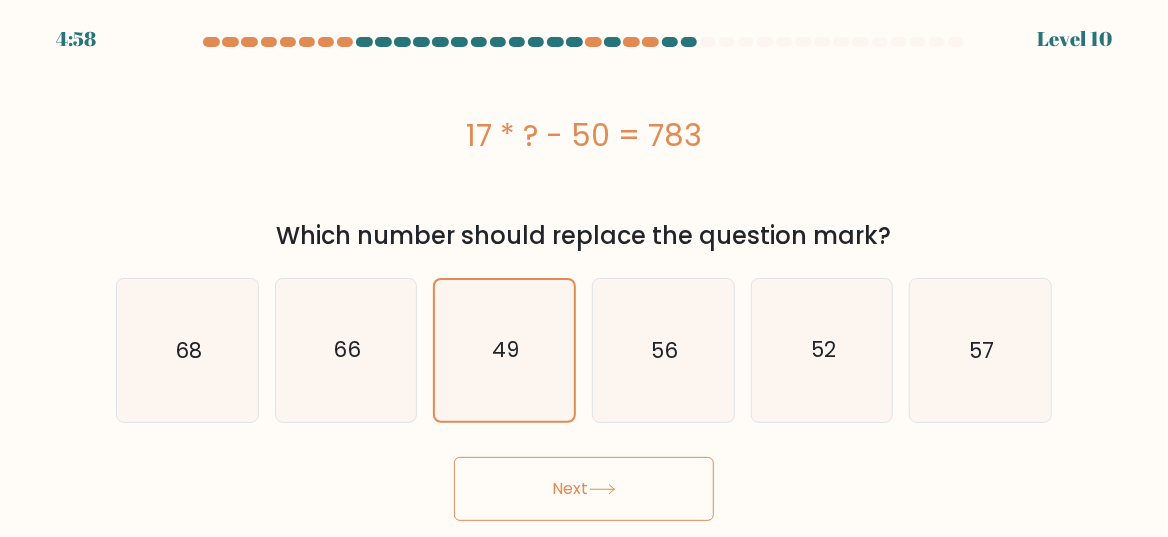click on "Next" at bounding box center [584, 489] 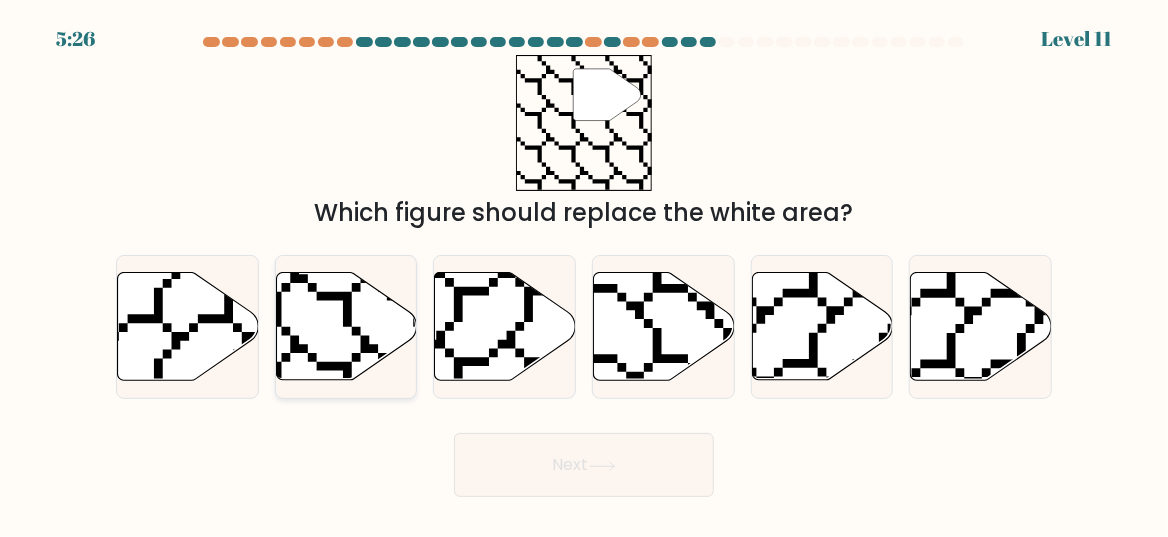 click 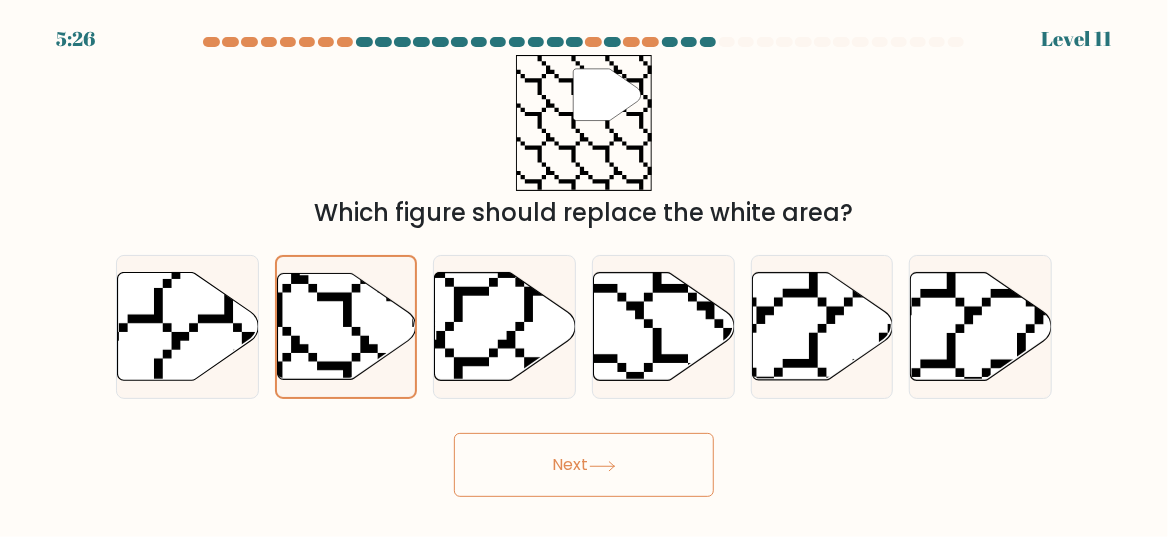 click on "Next" at bounding box center [584, 465] 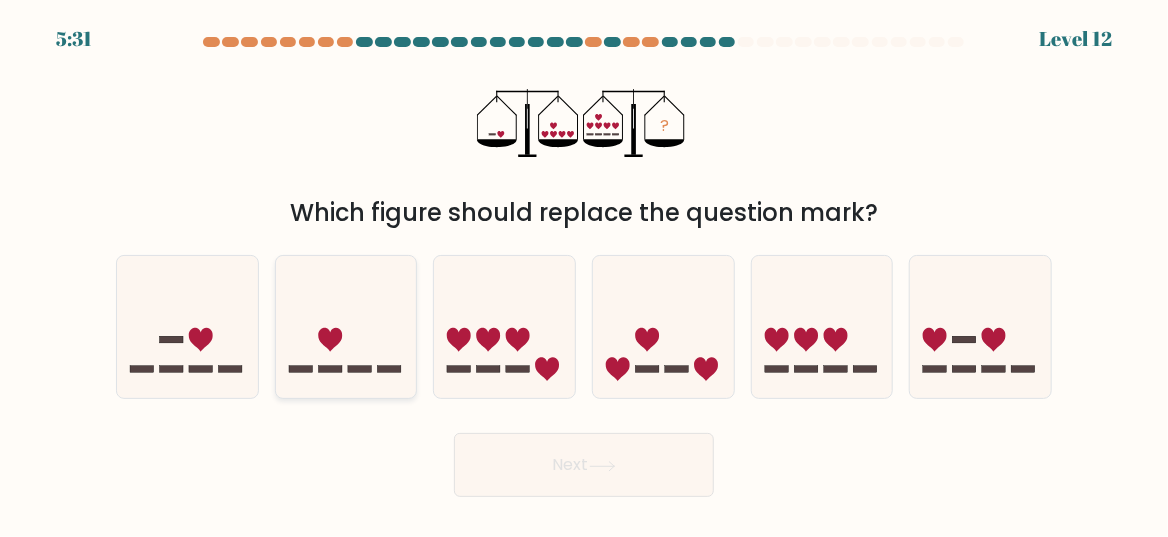 click 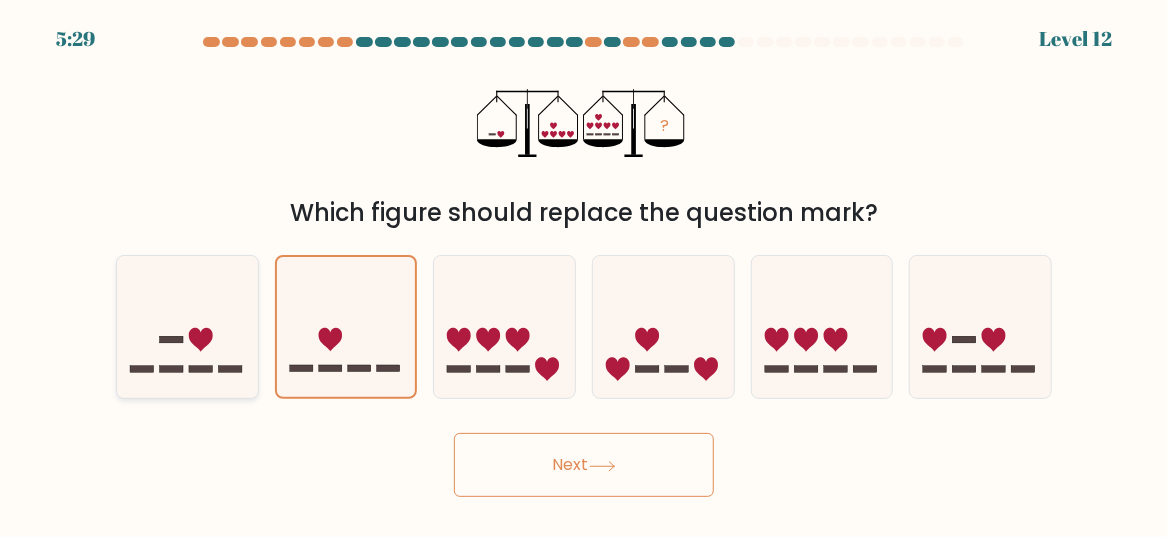 click 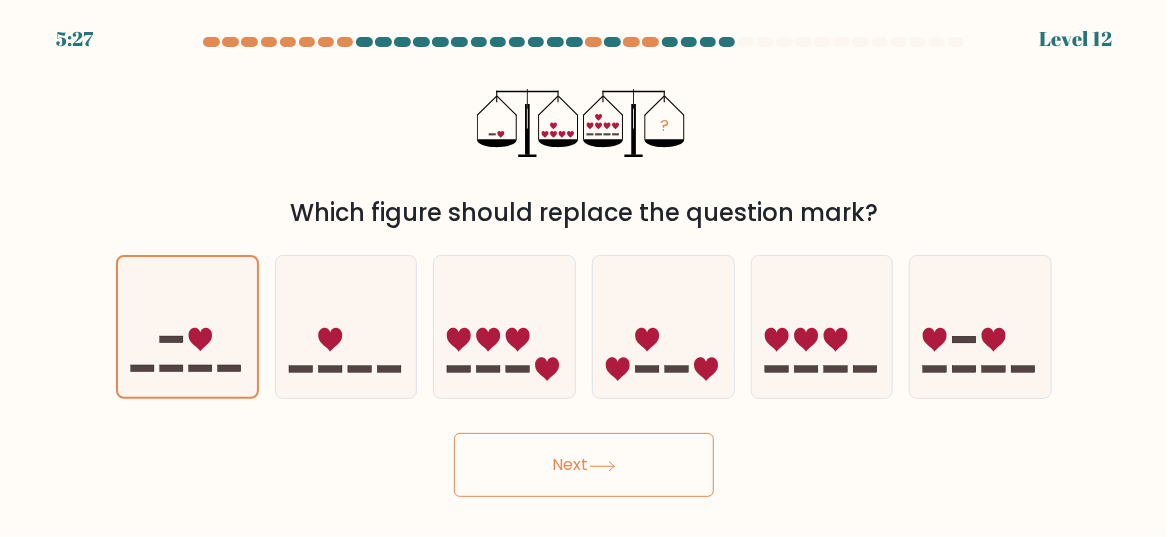 click on "Next" at bounding box center [584, 465] 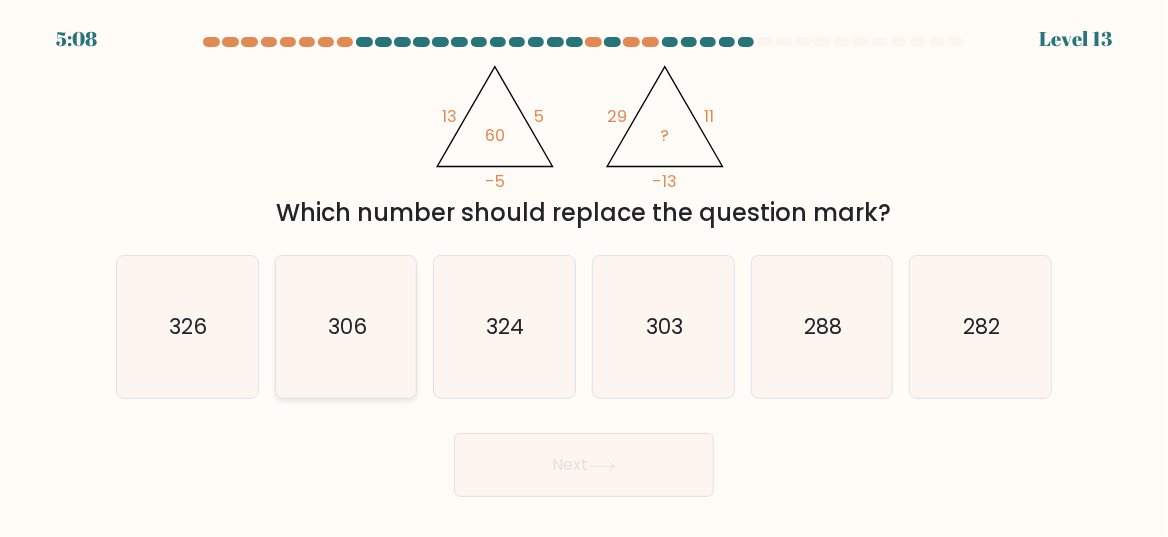 click on "306" 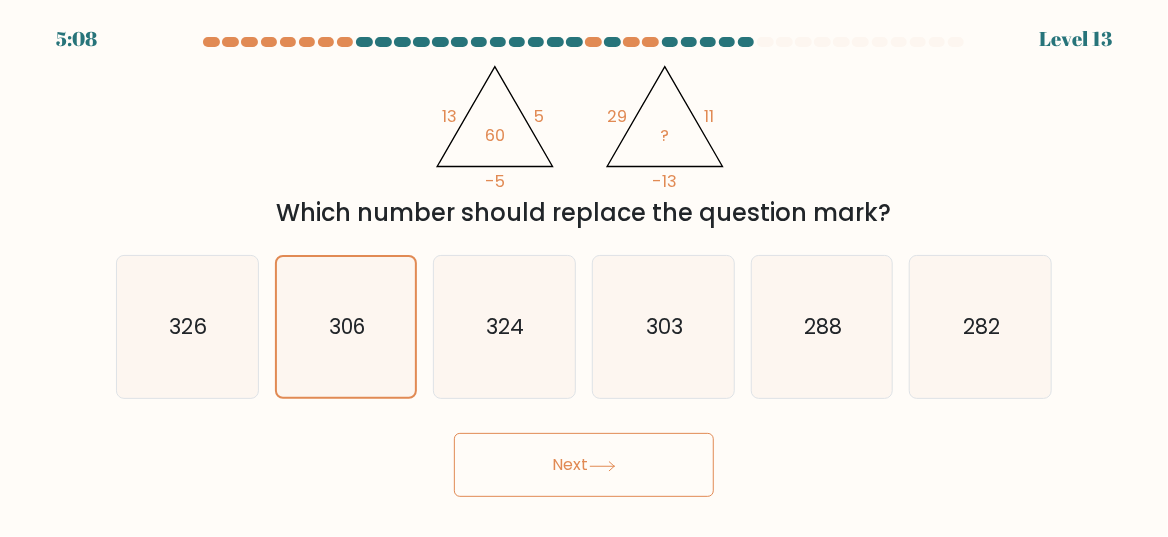click on "Next" at bounding box center (584, 465) 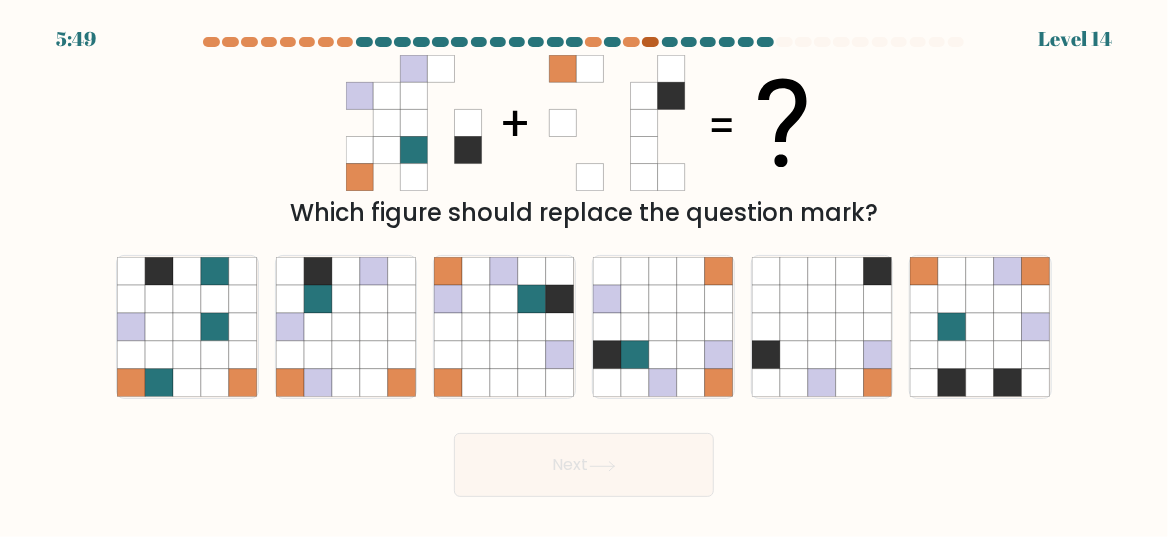 click at bounding box center [650, 42] 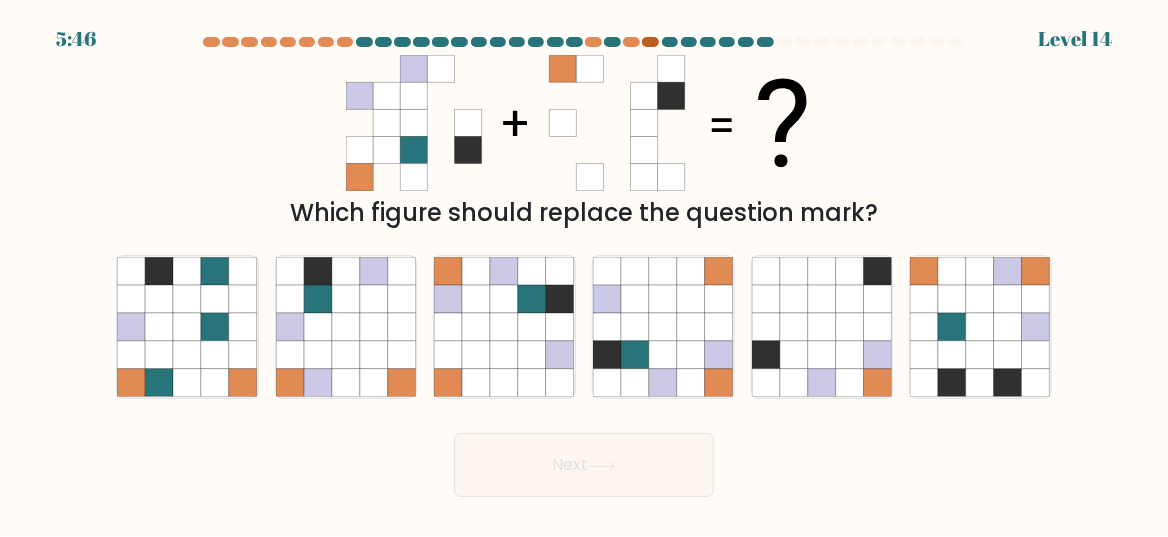 click at bounding box center [650, 42] 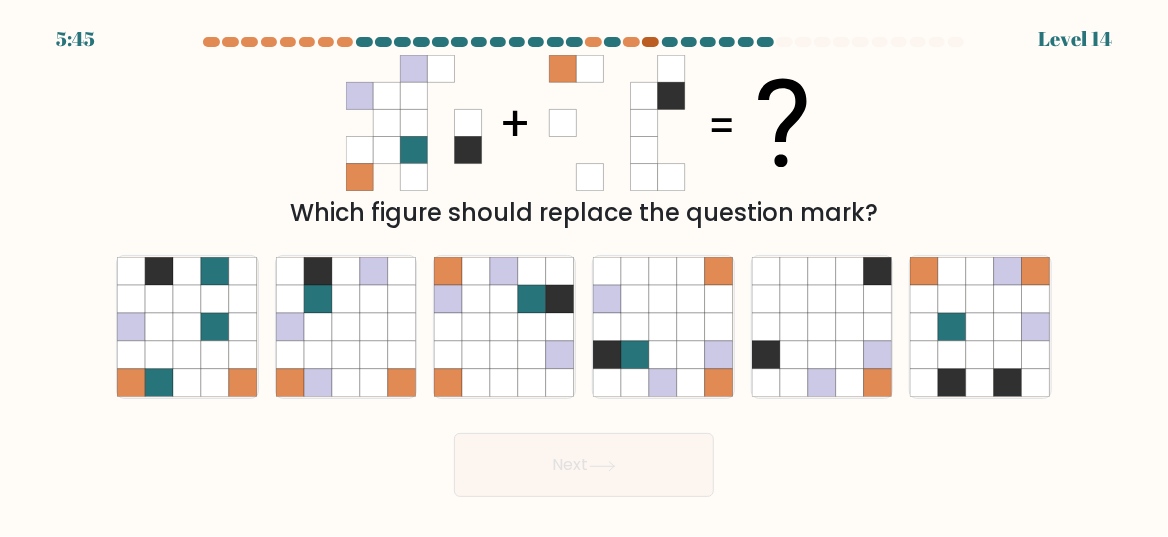 click at bounding box center (650, 42) 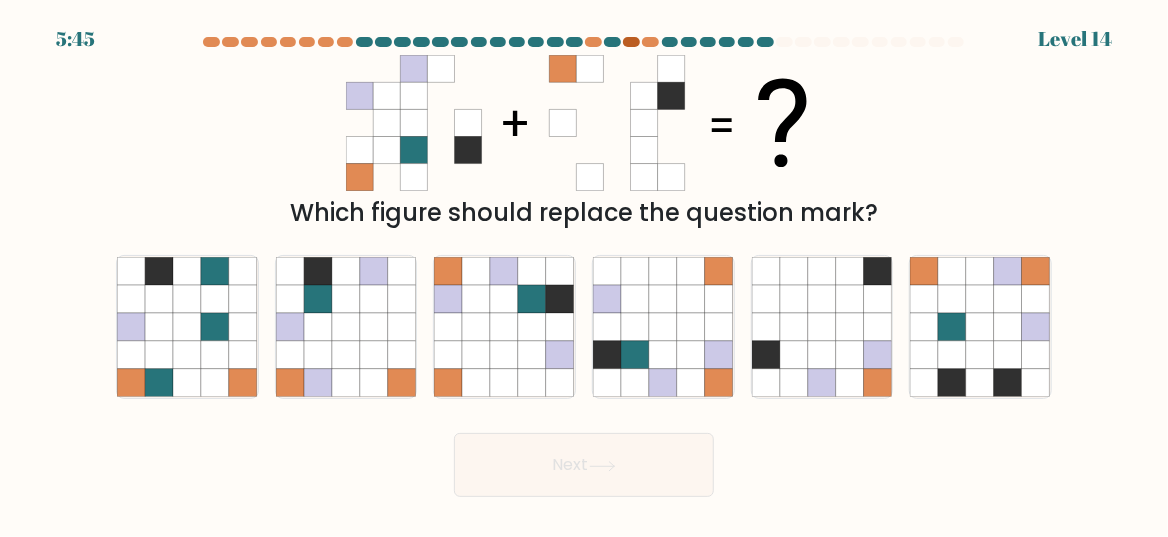 click at bounding box center [631, 42] 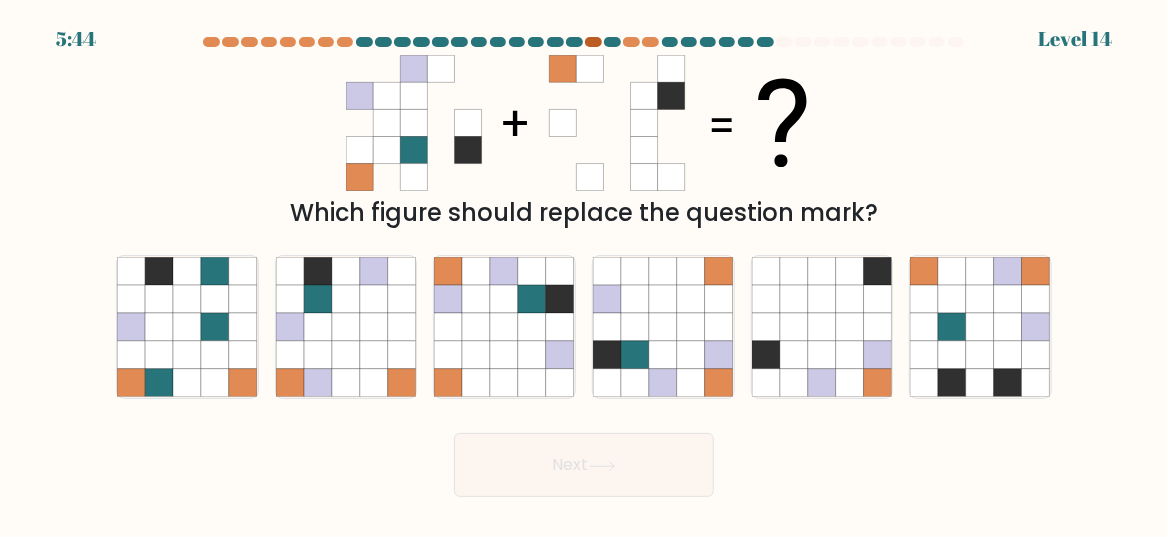 click at bounding box center [593, 42] 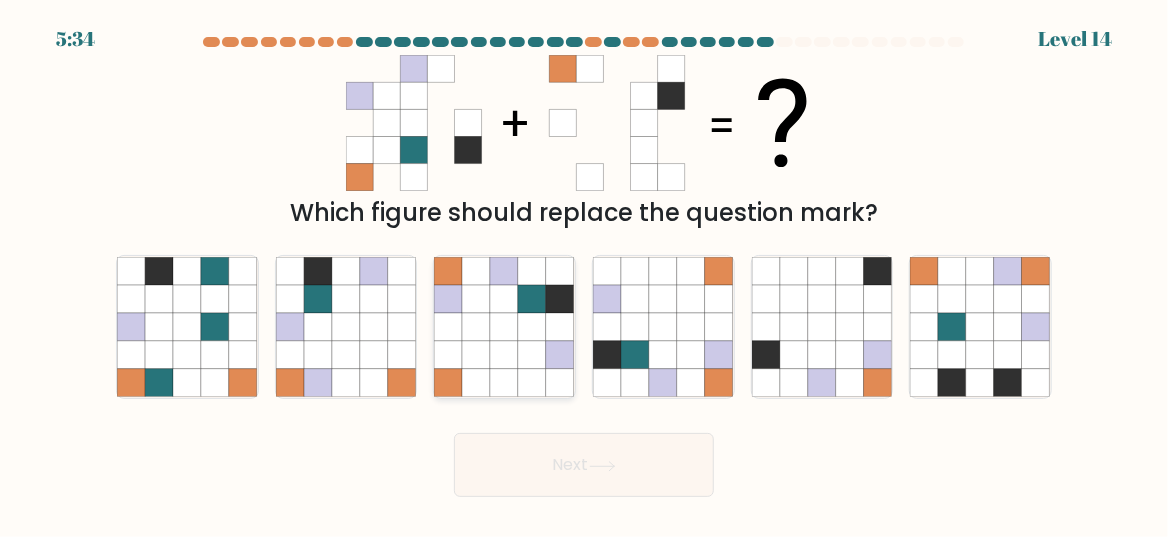 click 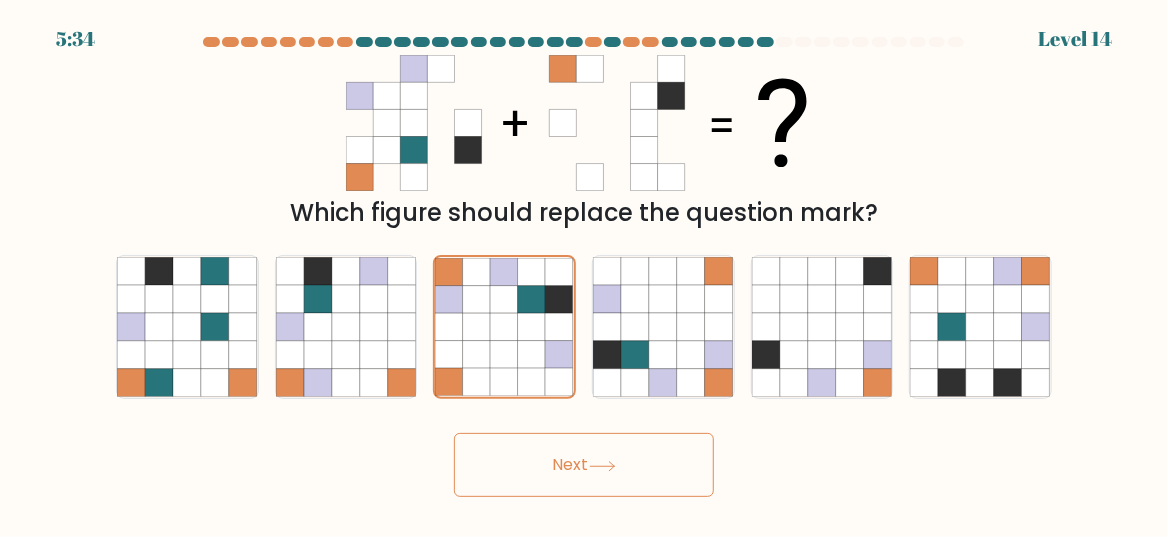 click on "Next" at bounding box center [584, 465] 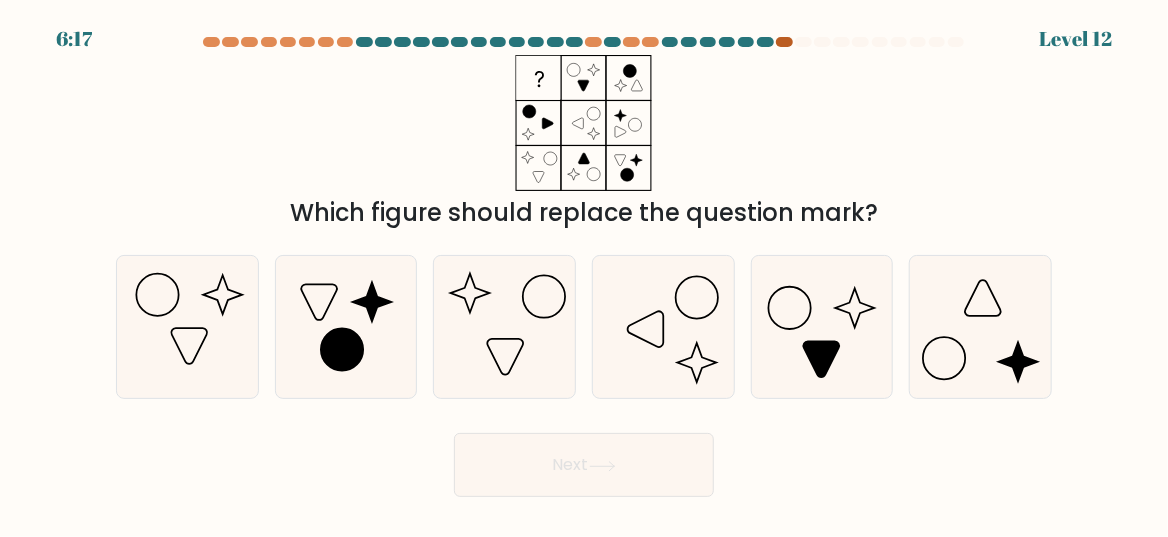 click at bounding box center (784, 42) 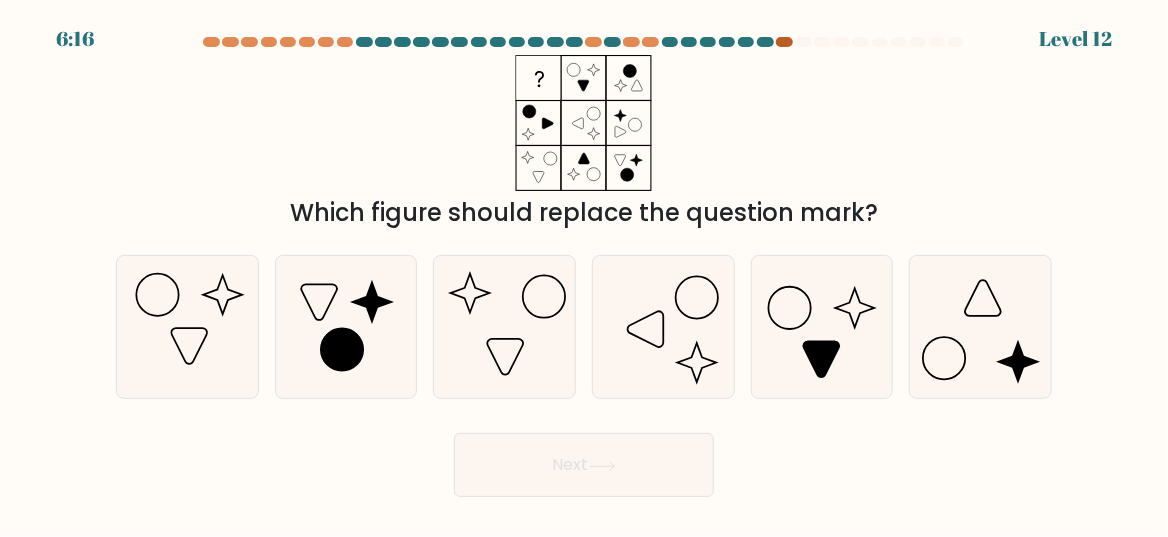 click at bounding box center (784, 42) 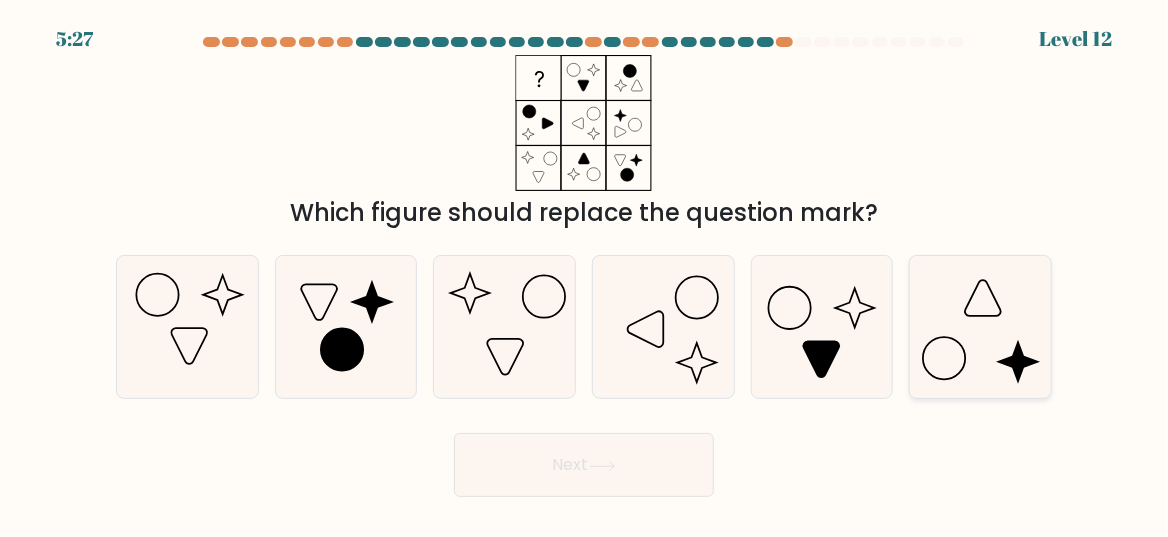 click 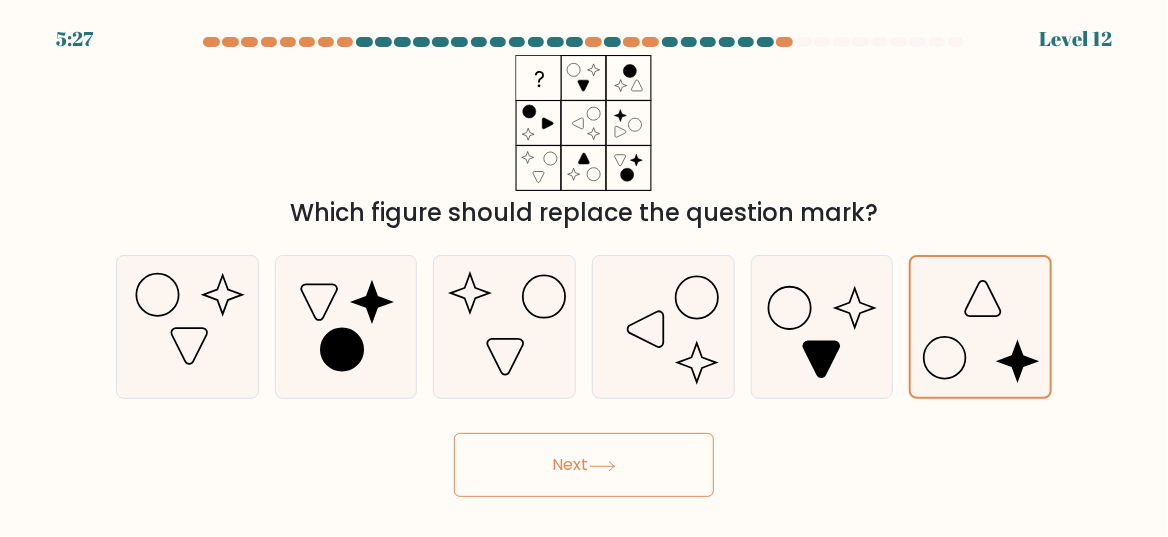 click on "Next" at bounding box center [584, 465] 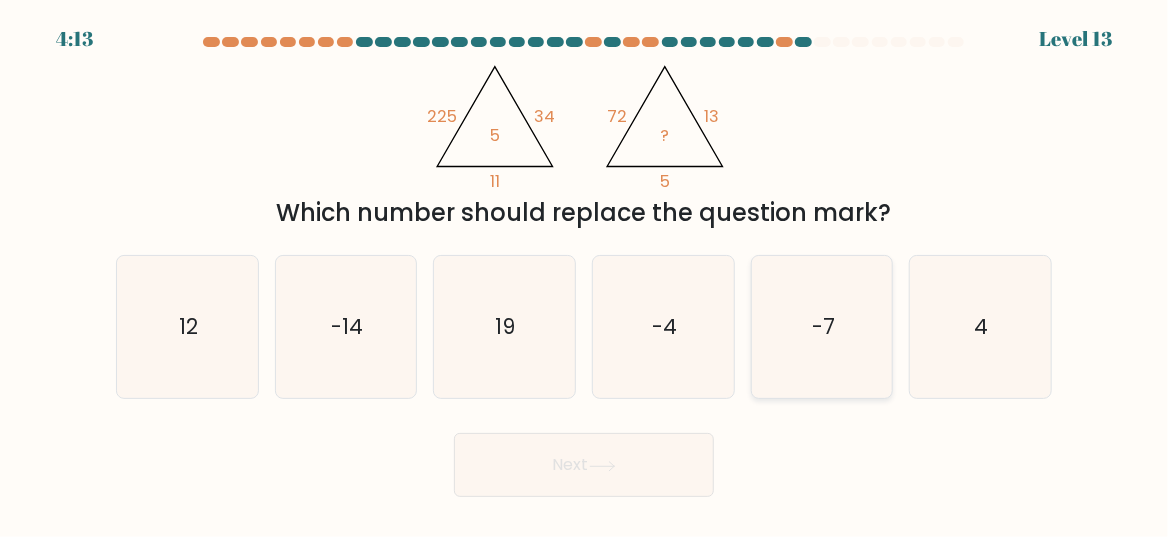 click on "-7" 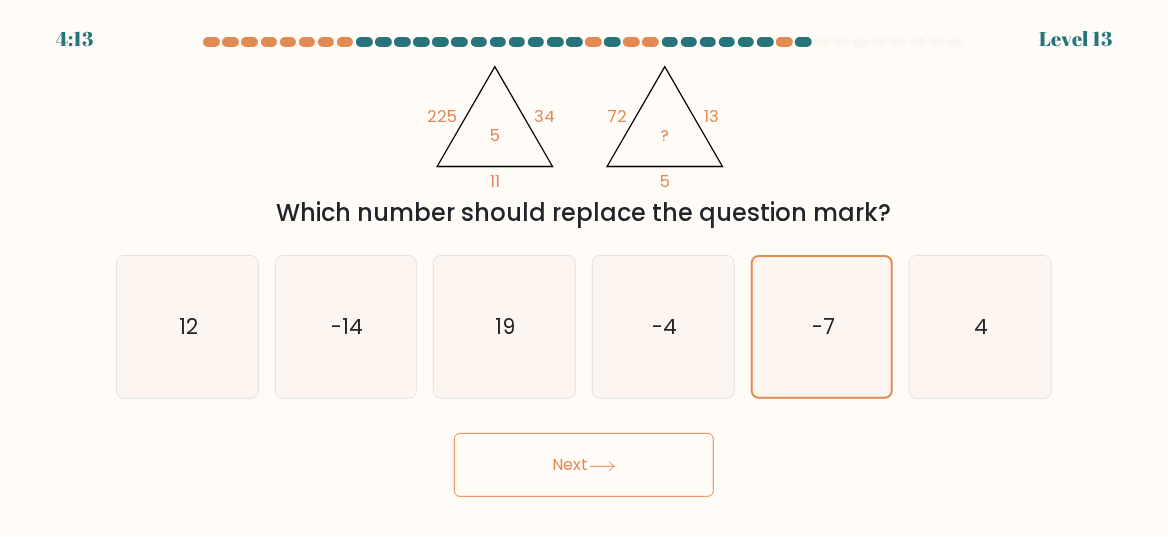 click on "4:13
Level 13" at bounding box center (584, 268) 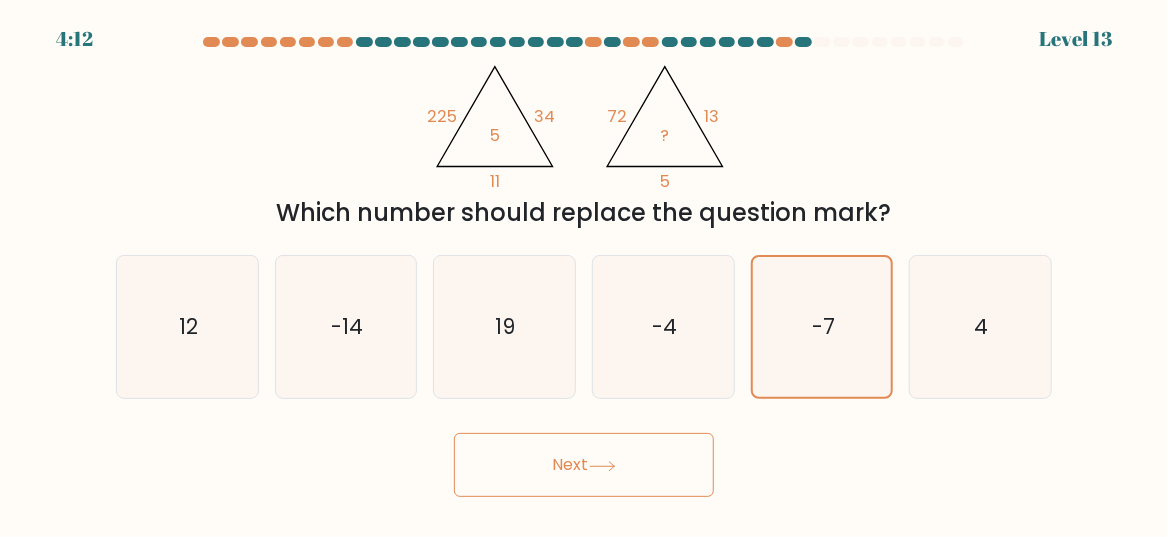 click on "Next" at bounding box center (584, 465) 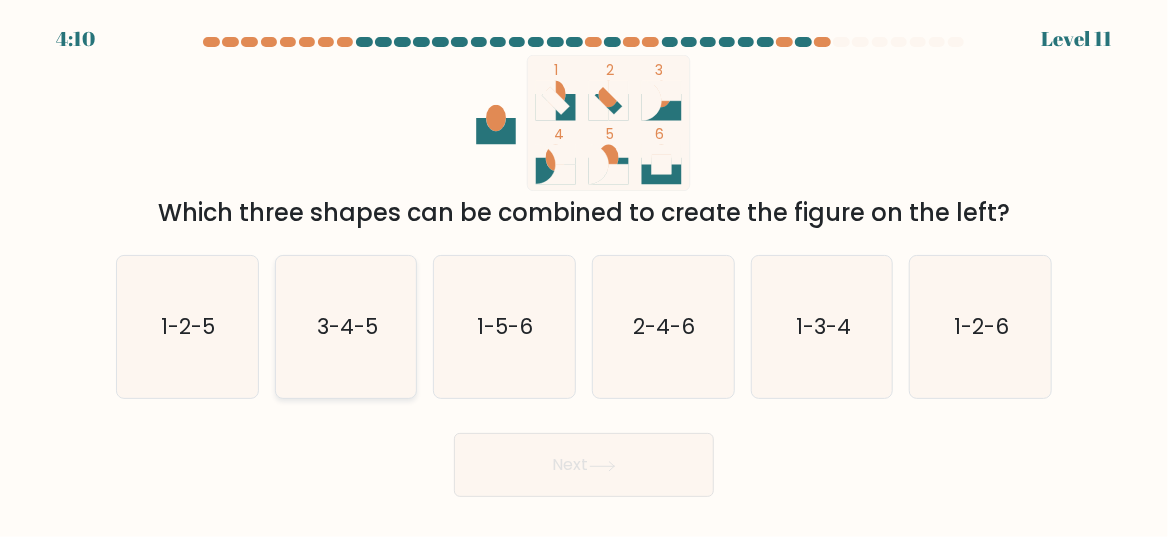 click on "3-4-5" 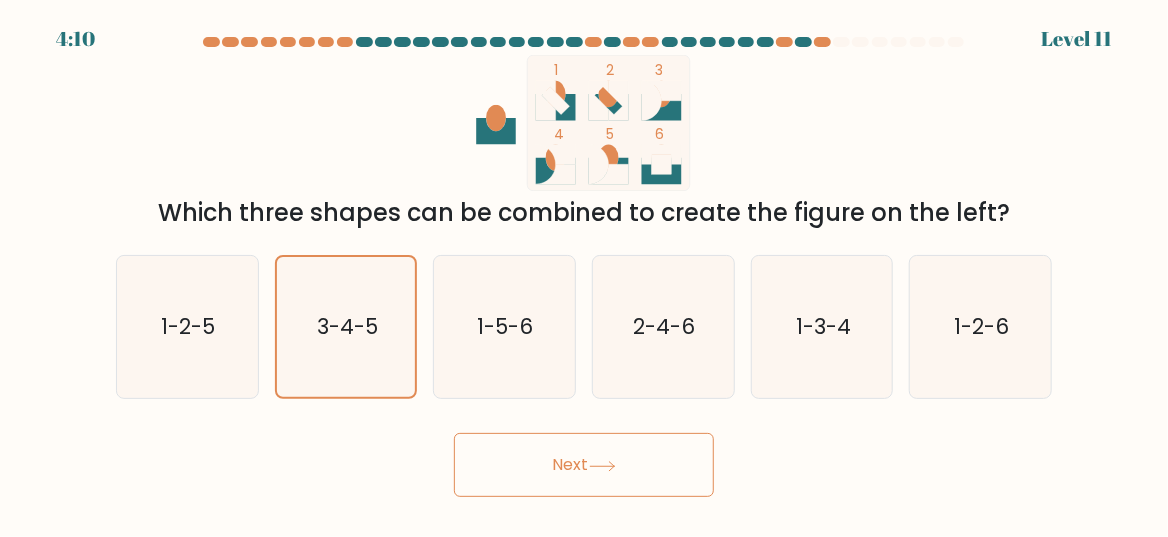 click on "Next" at bounding box center (584, 465) 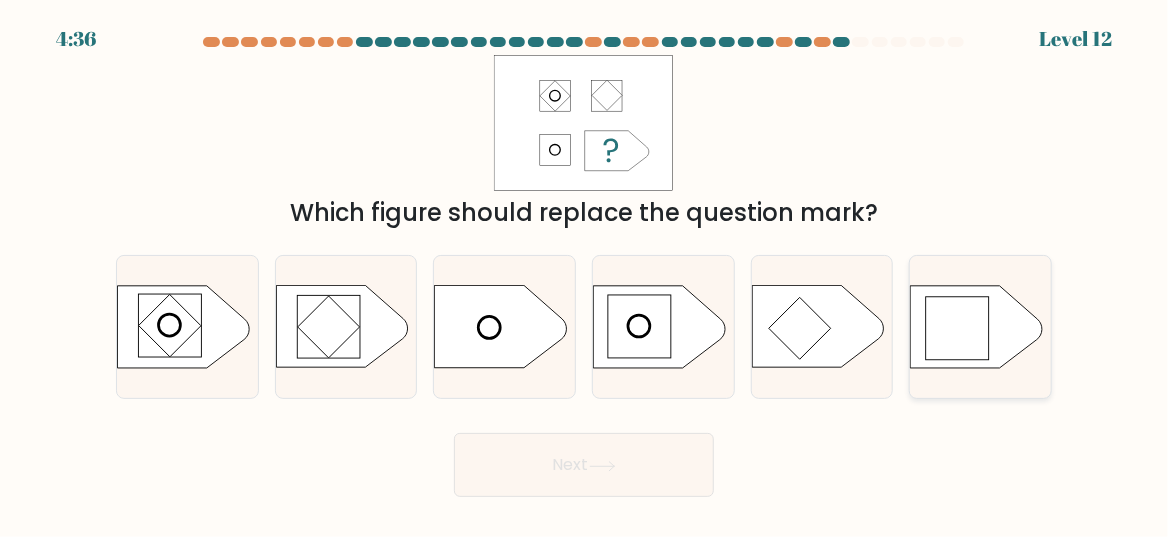click 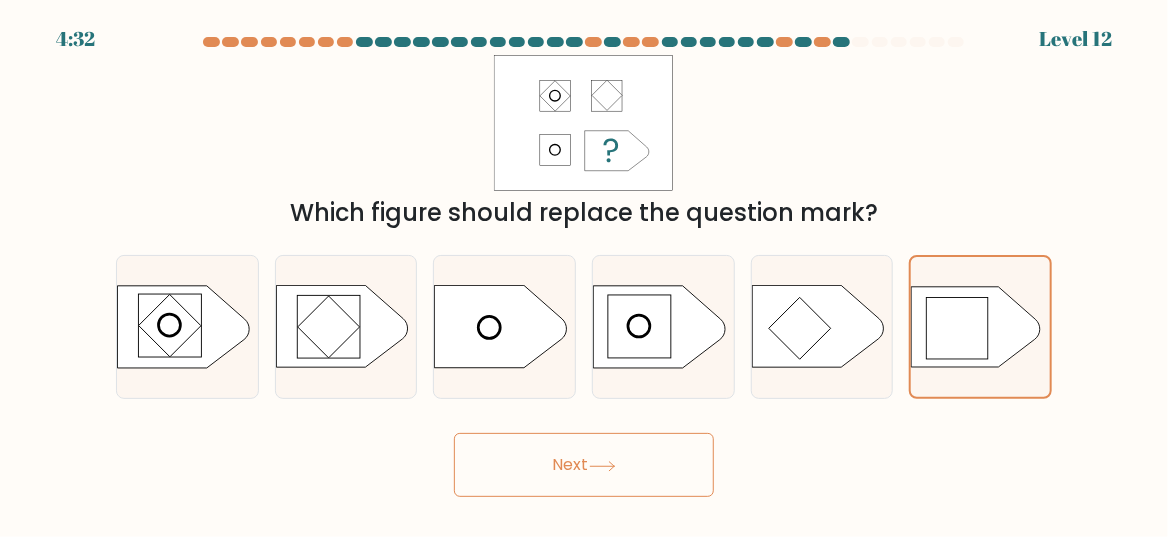 click on "Next" at bounding box center [584, 465] 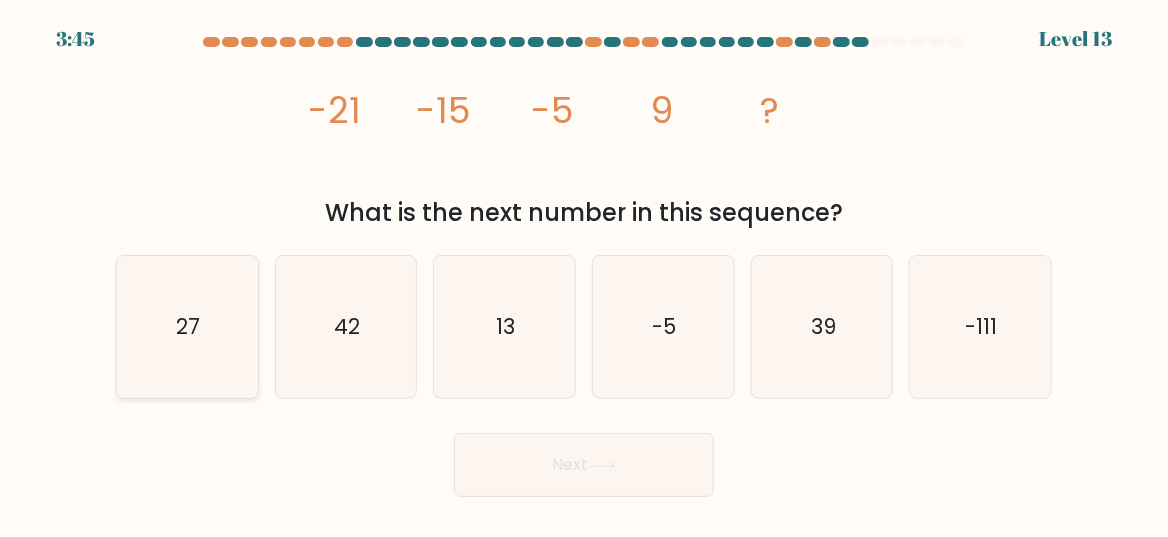 click on "27" 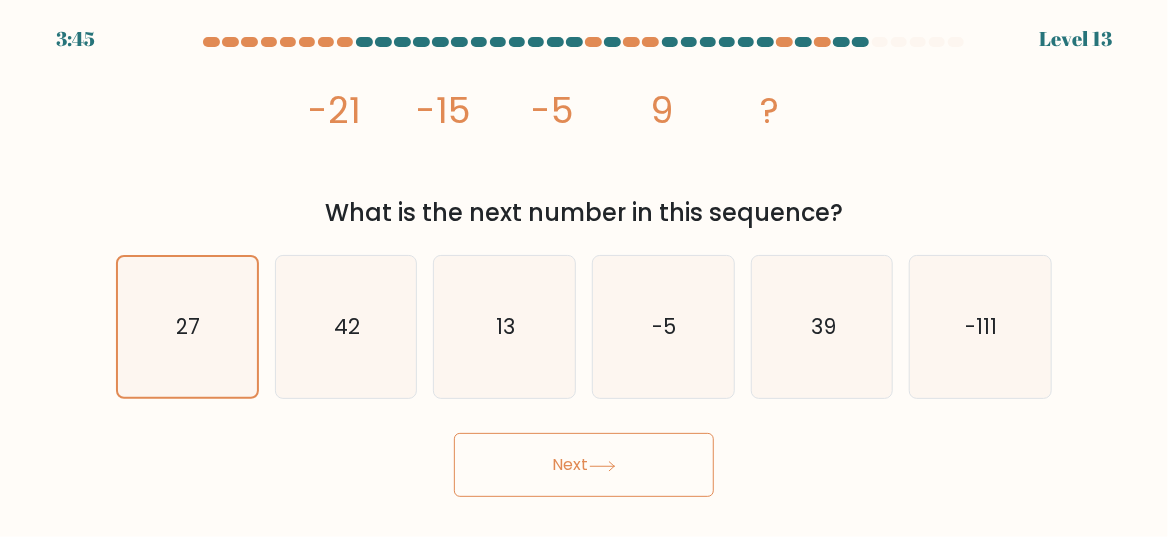 click on "Next" at bounding box center [584, 465] 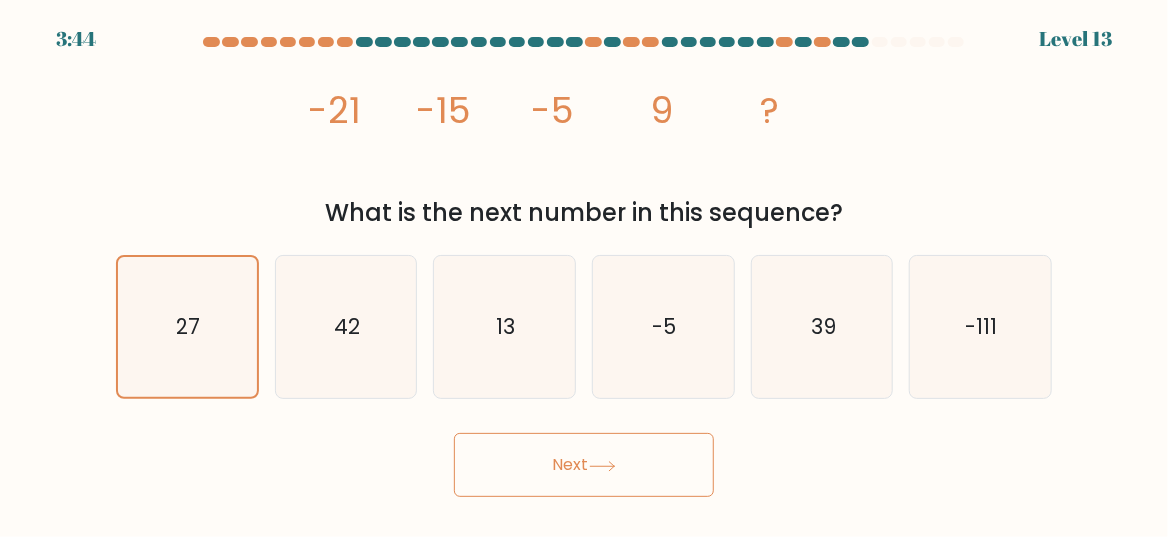 click on "Next" at bounding box center [584, 465] 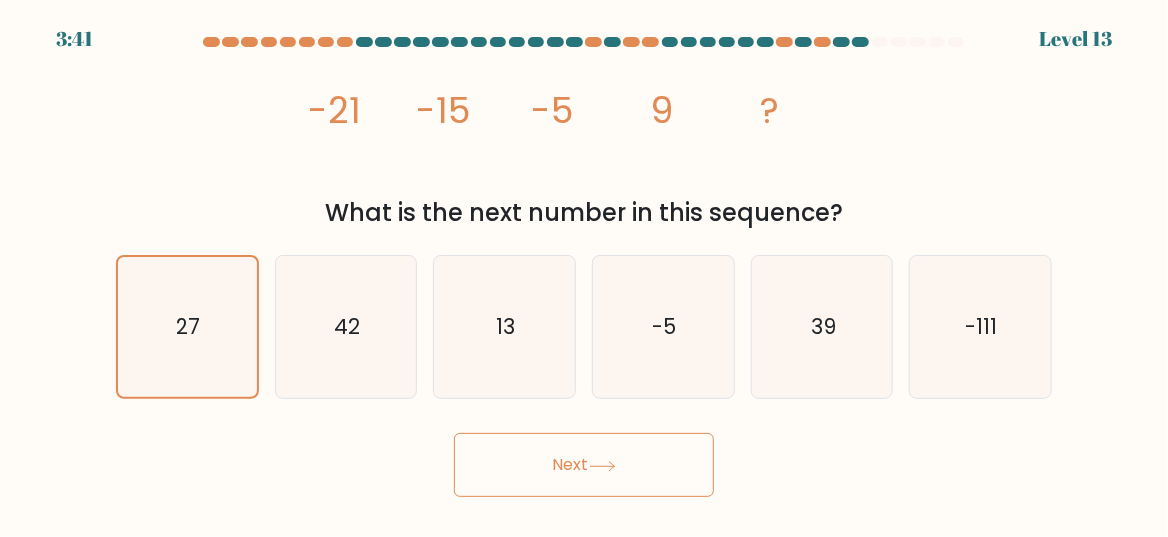 click on "Next" at bounding box center (584, 465) 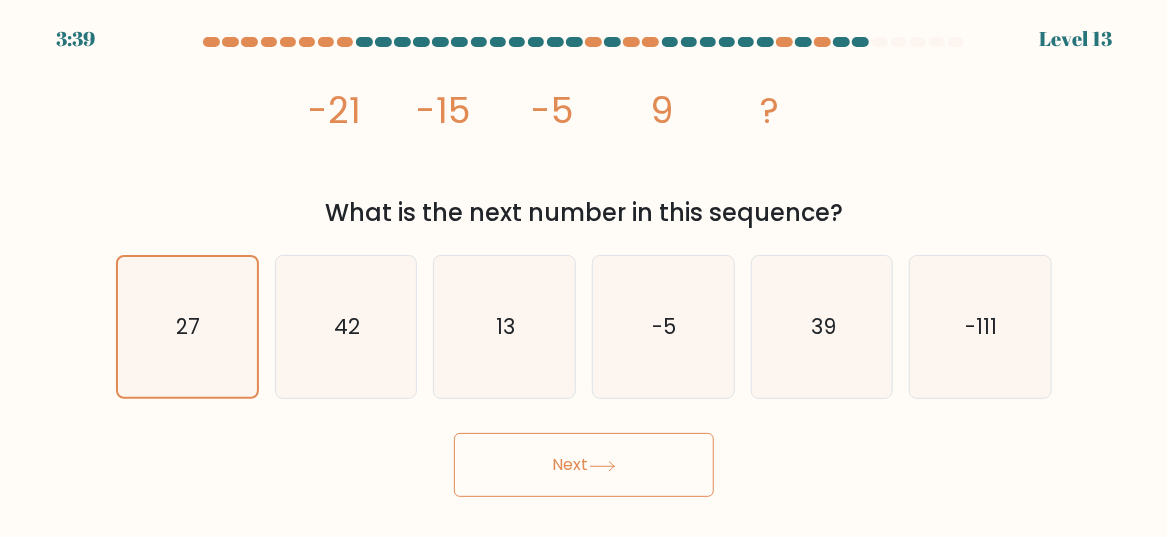 click on "Next" at bounding box center [584, 465] 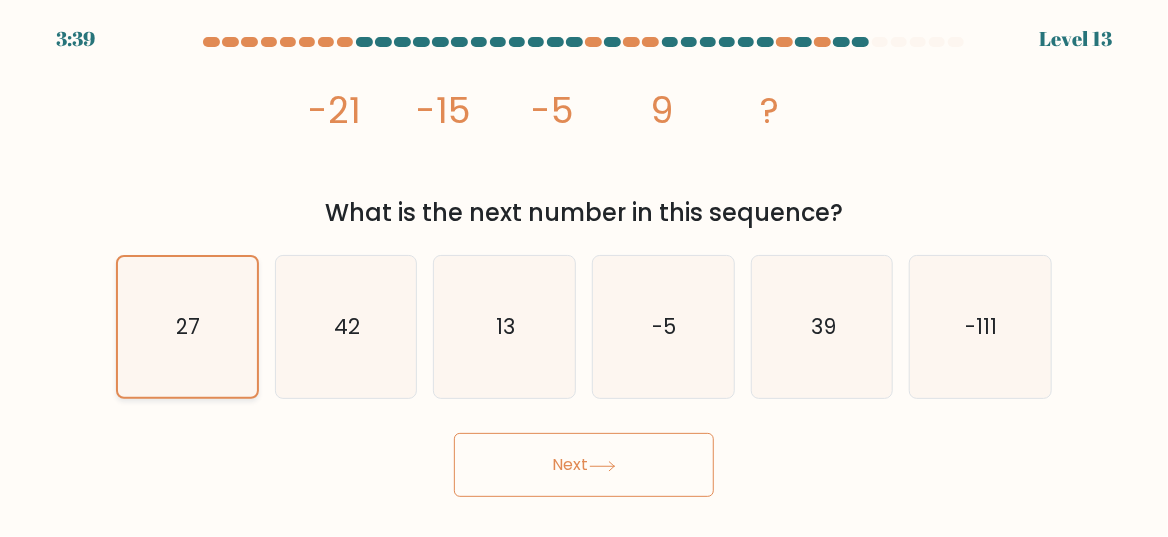 click on "27" 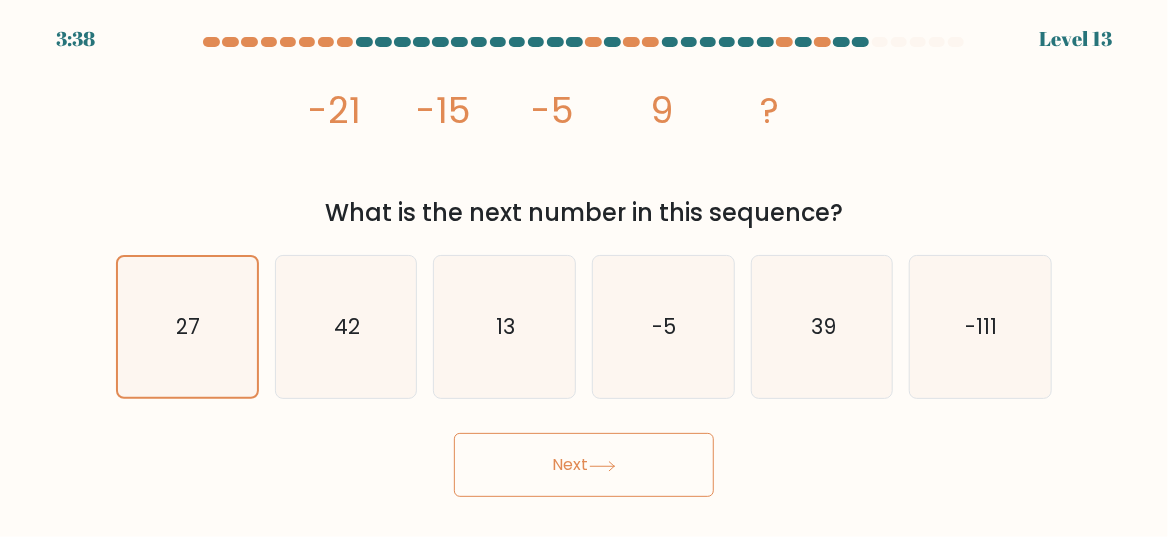 click on "Next" at bounding box center (584, 465) 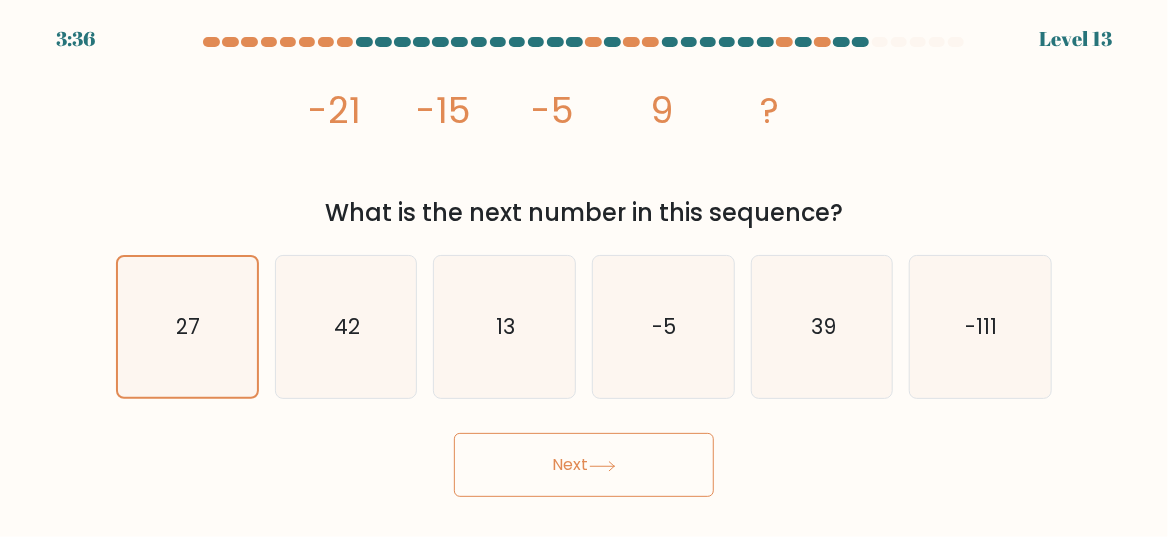 click at bounding box center (584, 267) 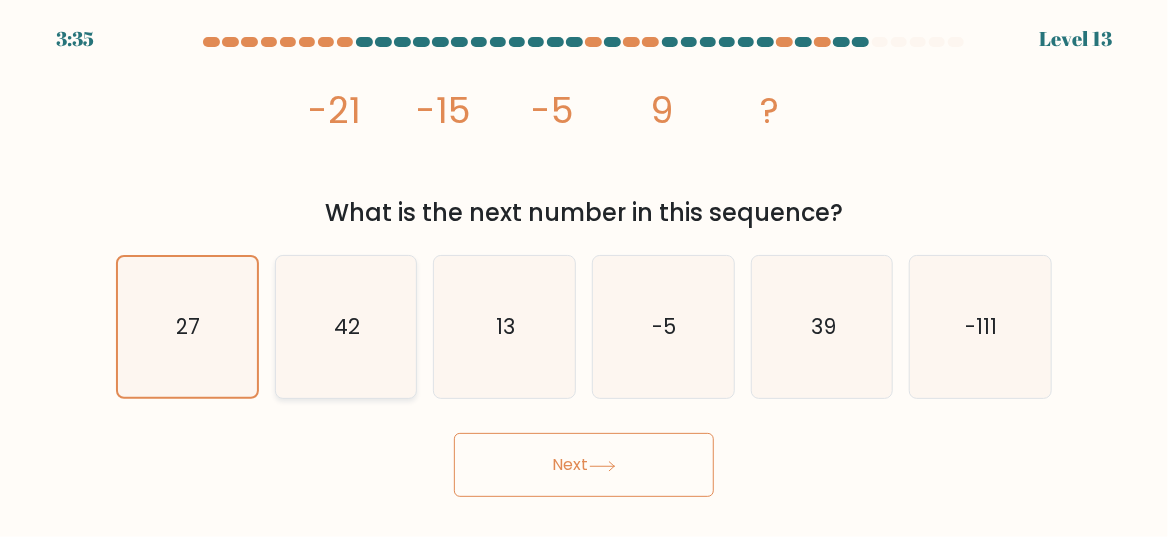 click on "42" 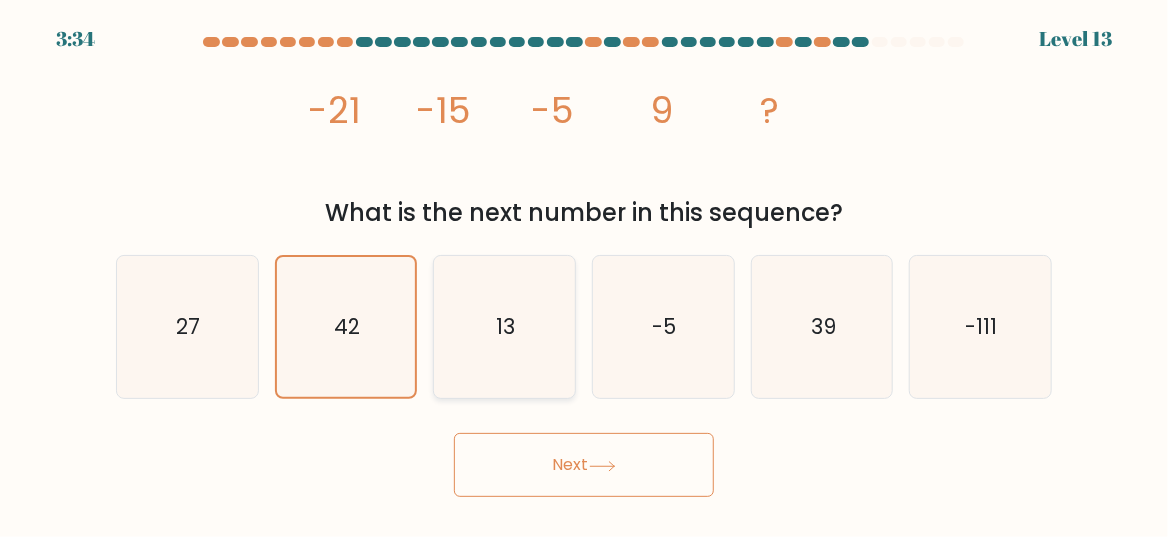 click on "13" 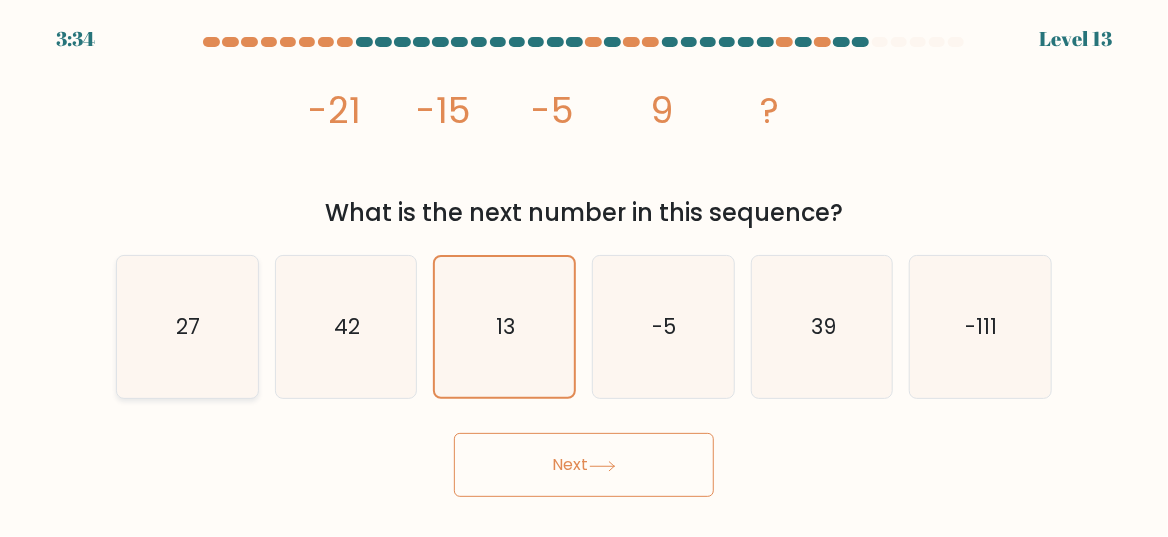 click on "27" 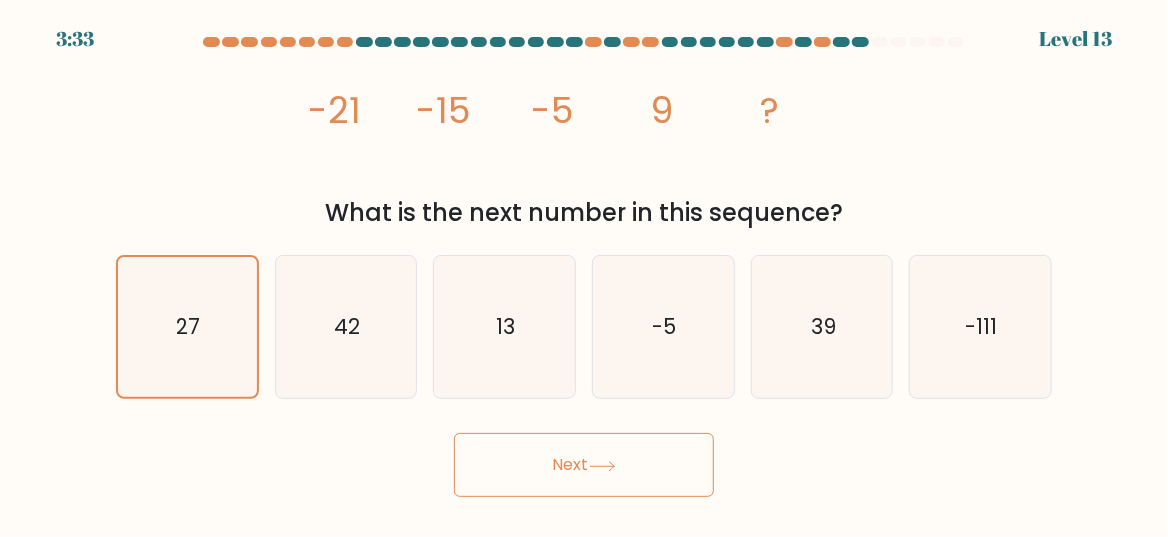 click on "Next" at bounding box center [584, 465] 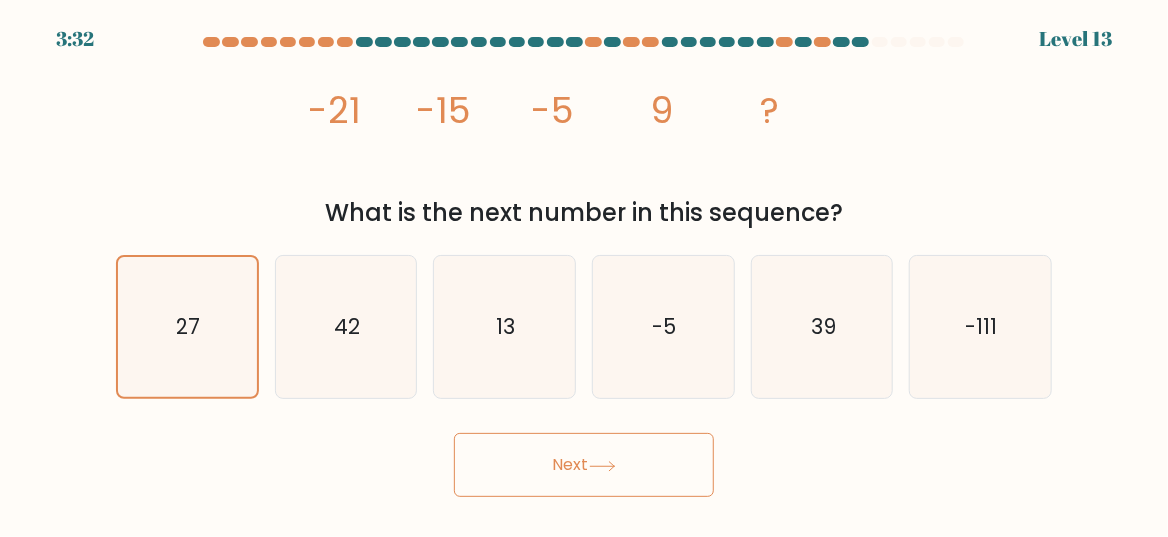 click 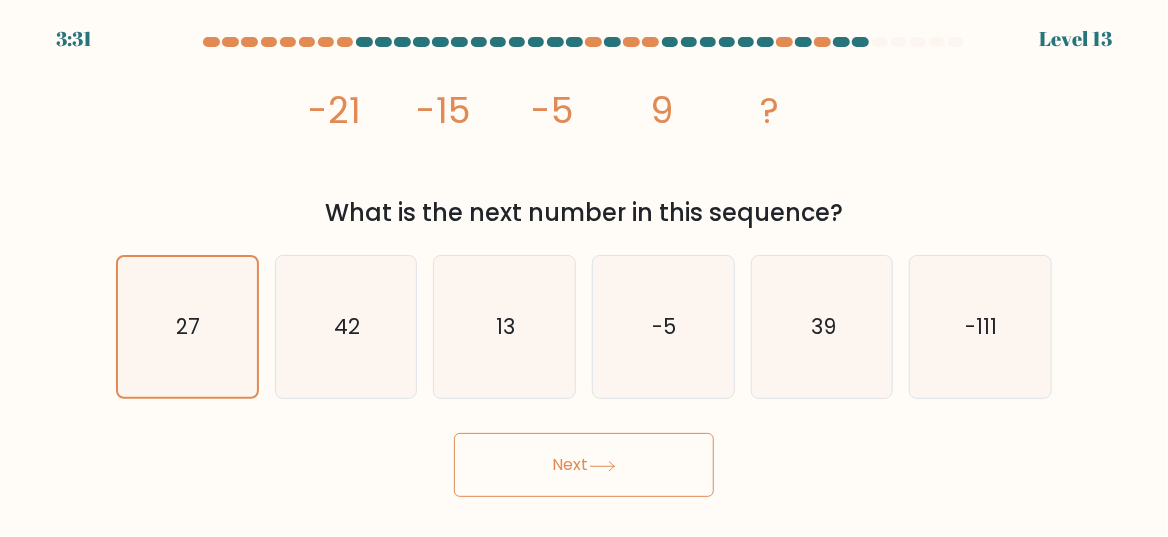 click at bounding box center (841, 42) 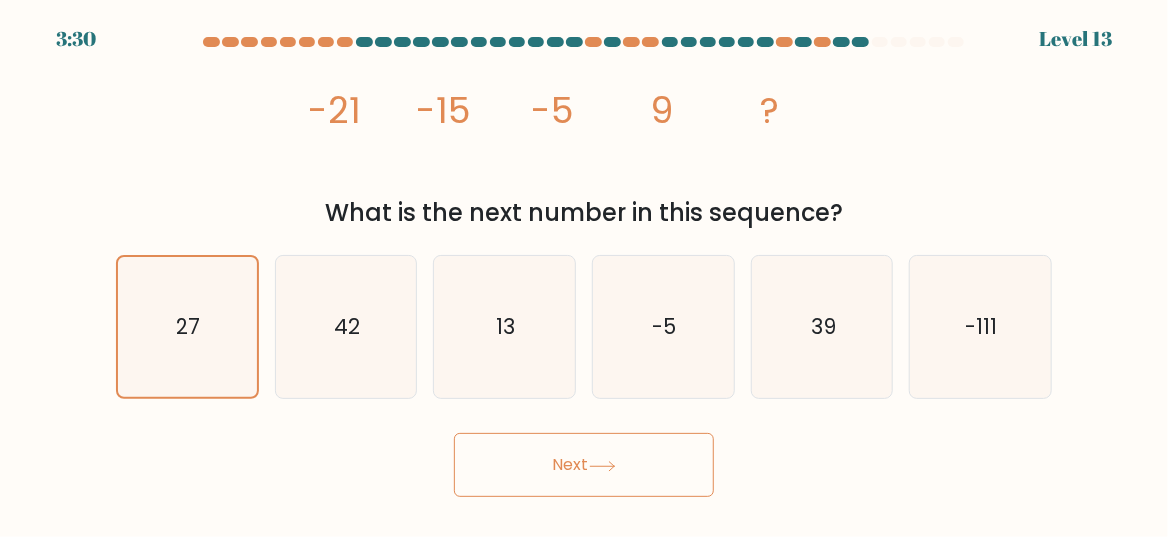 click on "image/svg+xml
-21
-15
-5
9
?
What is the next number in this sequence?" at bounding box center [584, 143] 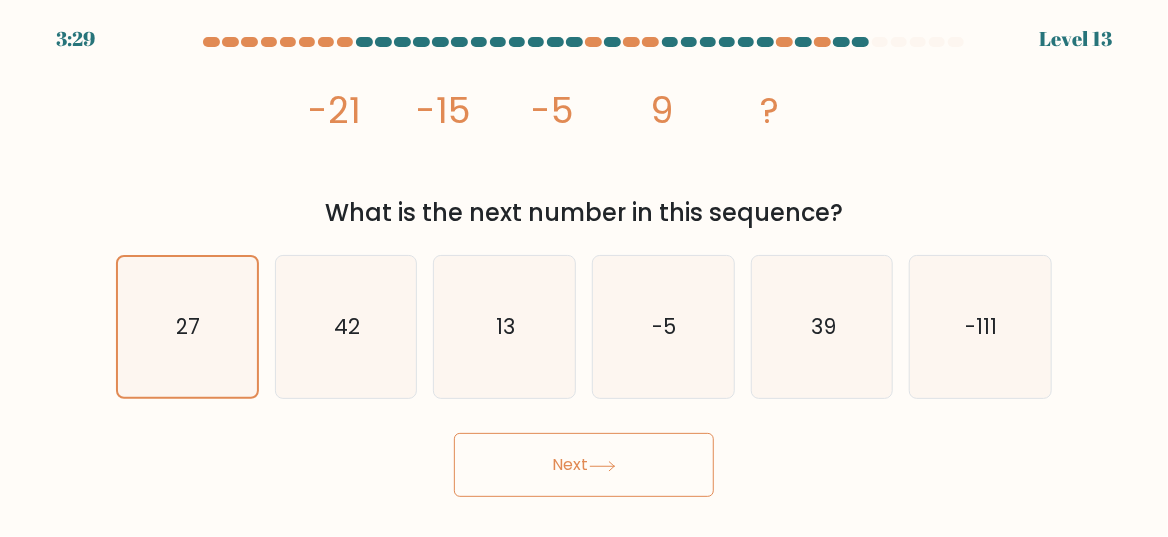 click on "3:29
Level 13" at bounding box center (584, 268) 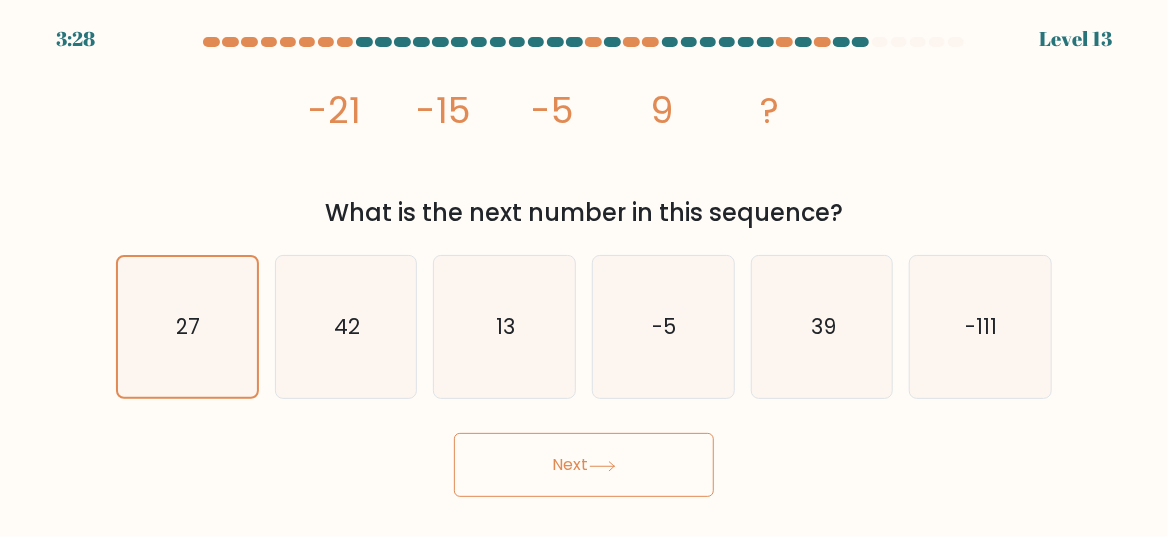 click on "3:28
Level 13" at bounding box center [584, 268] 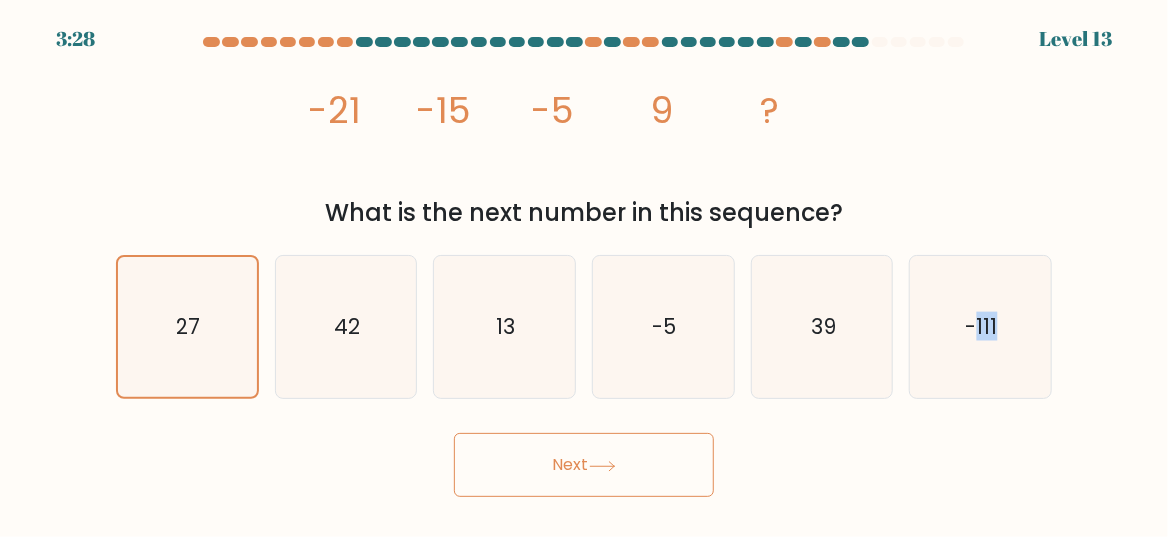 click on "Next" at bounding box center (584, 465) 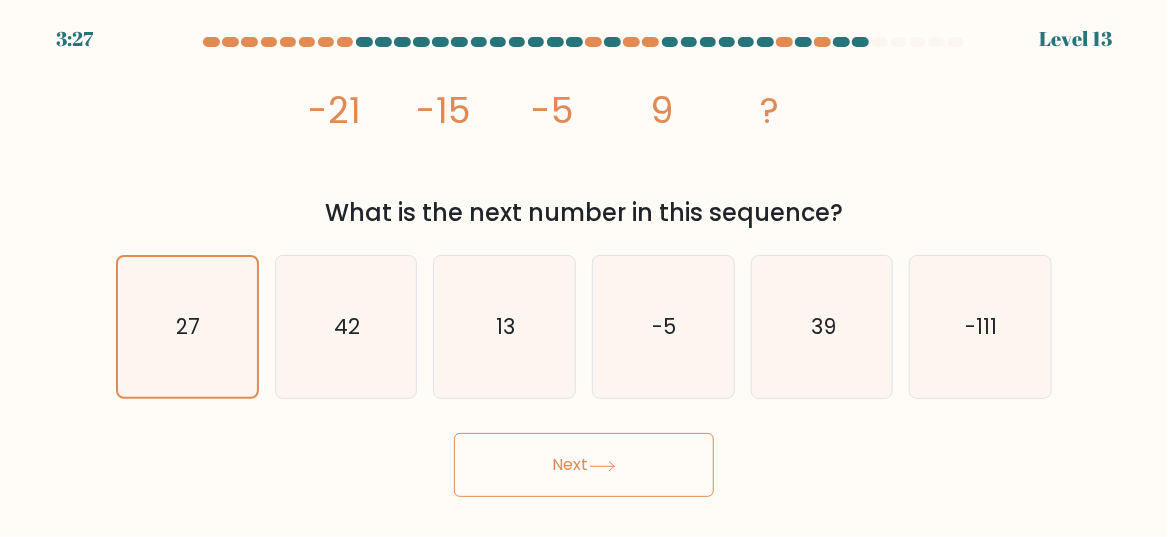 click on "image/svg+xml
-21
-15
-5
9
?
What is the next number in this sequence?" at bounding box center (584, 143) 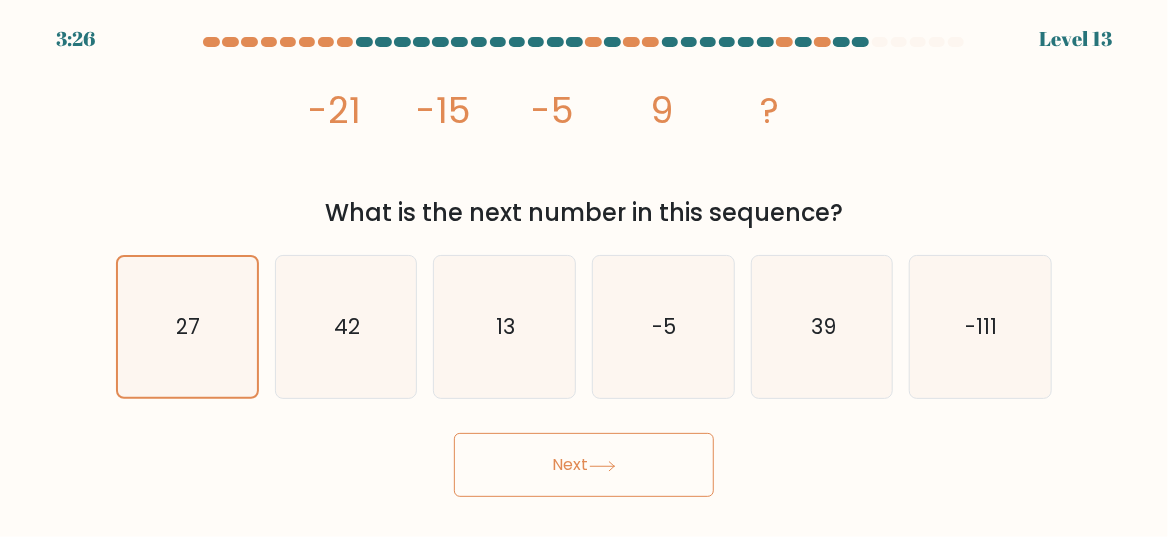 click on "13" at bounding box center [504, 327] 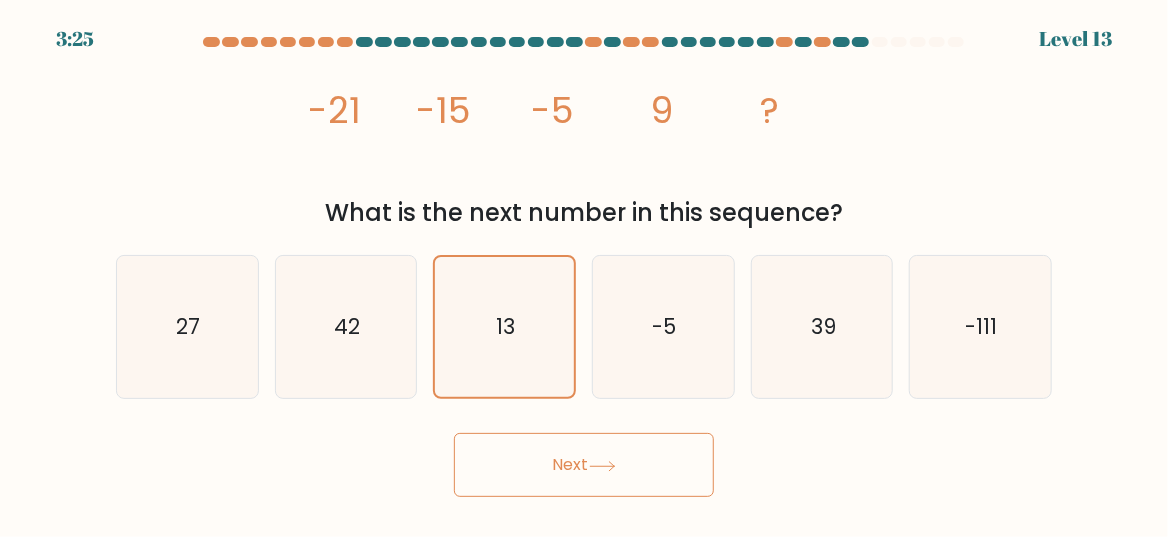 click on "Next" at bounding box center [584, 465] 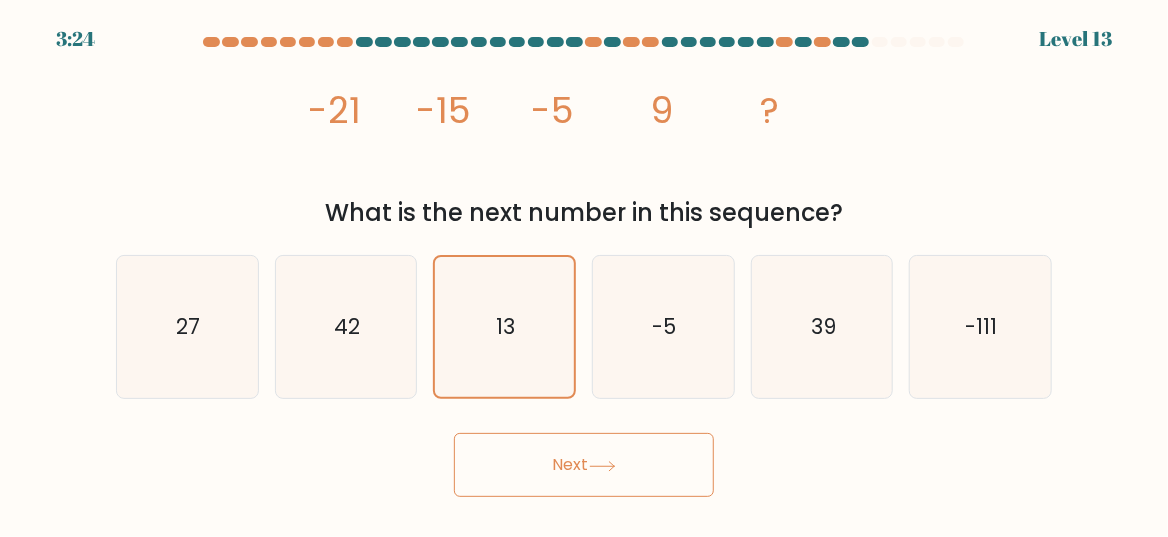 click on "Next" at bounding box center [584, 465] 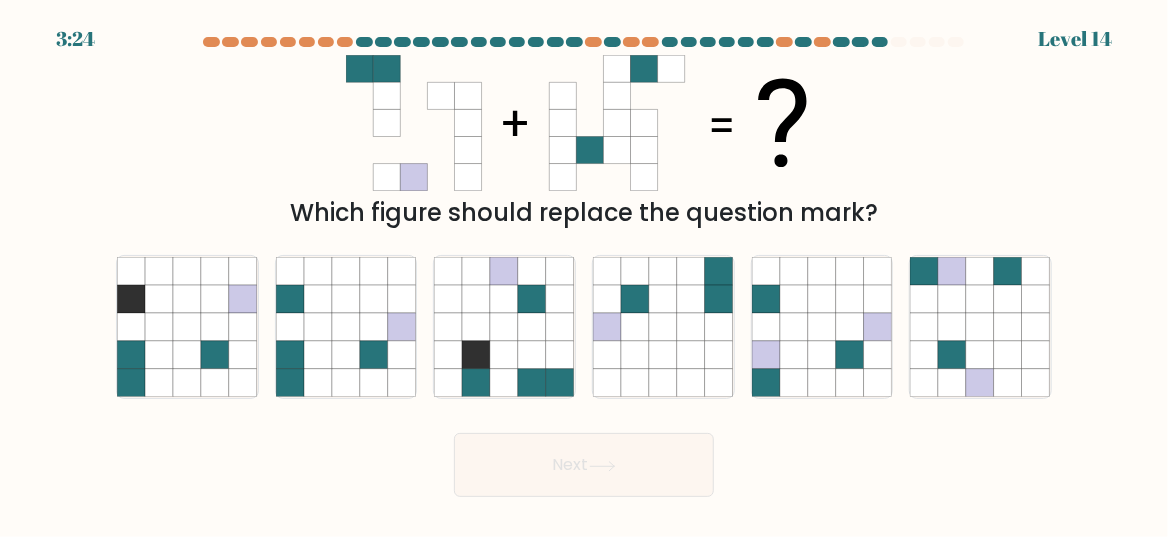 click 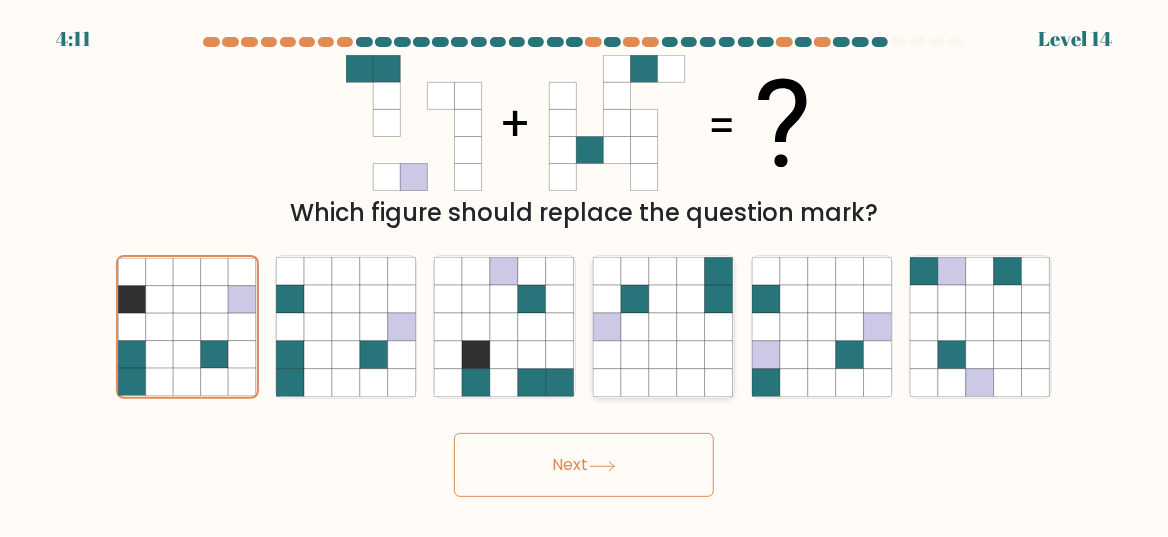 click 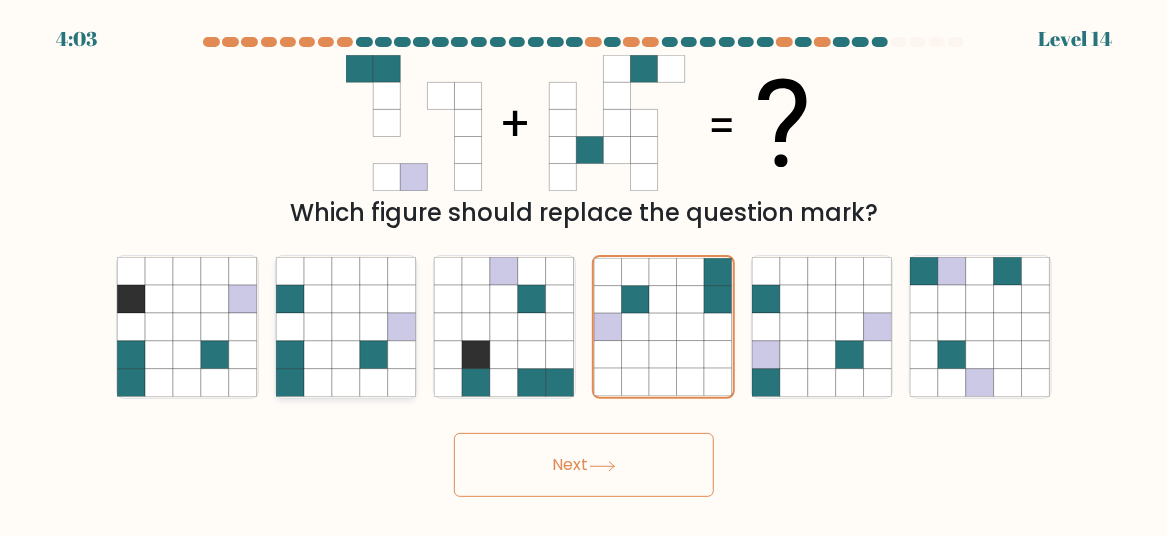 click 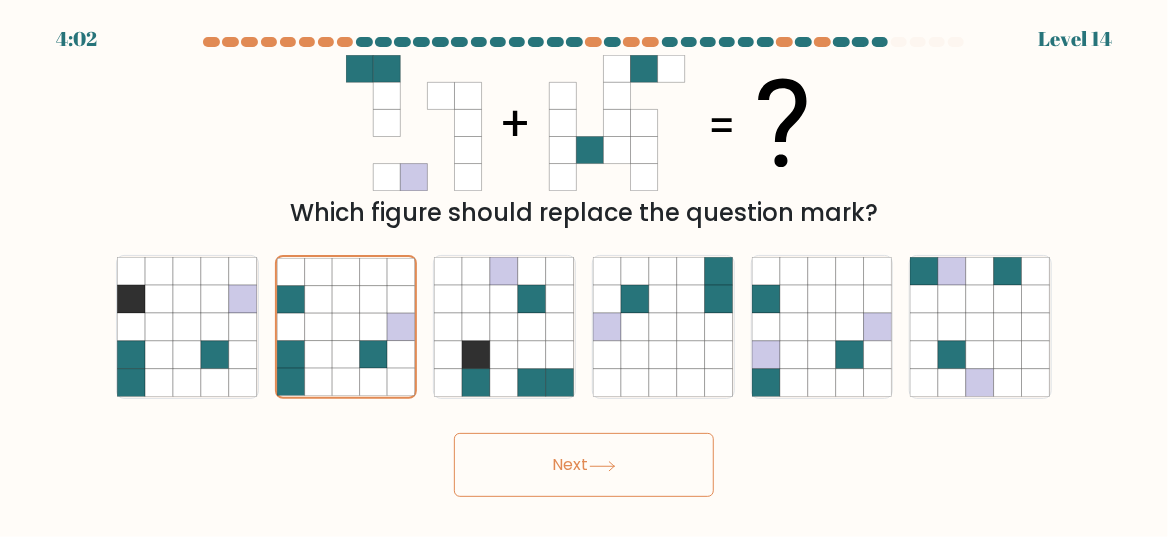 click on "Next" at bounding box center [584, 465] 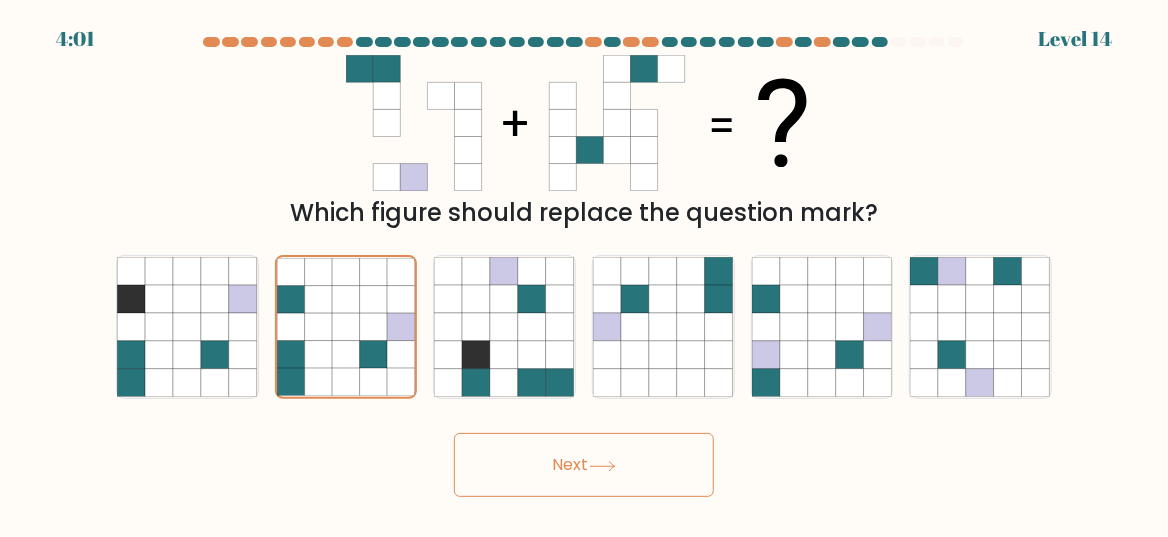 click on "Next" at bounding box center [584, 465] 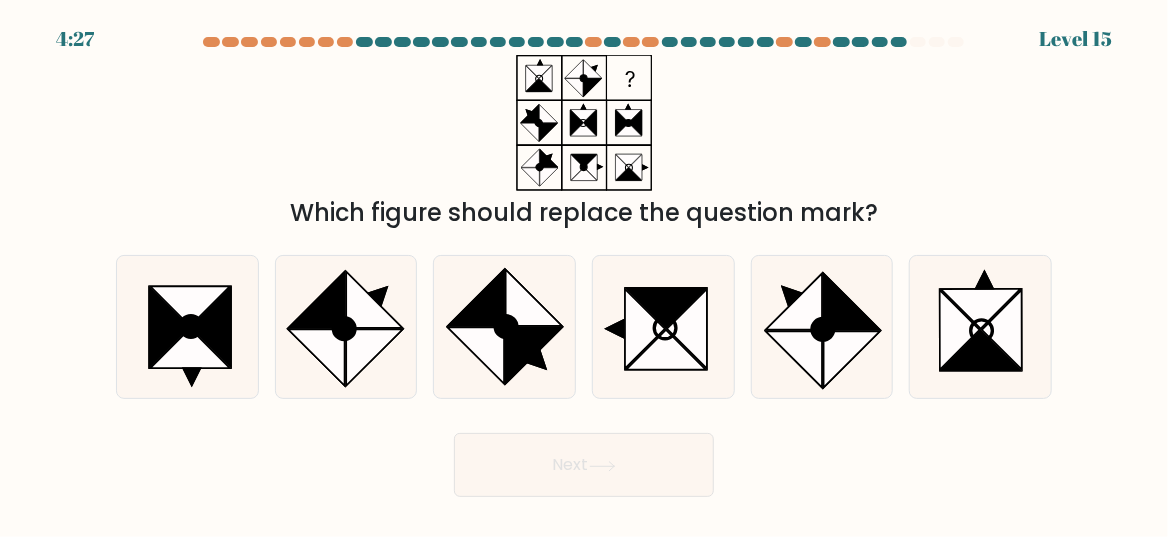 click on "Which figure should replace the question mark?" at bounding box center [584, 143] 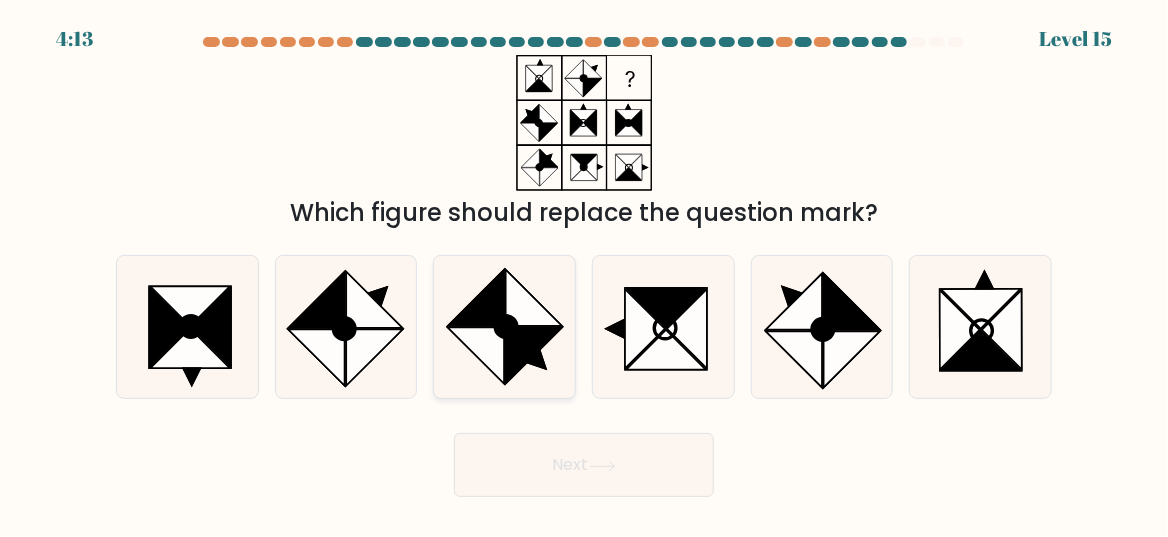click 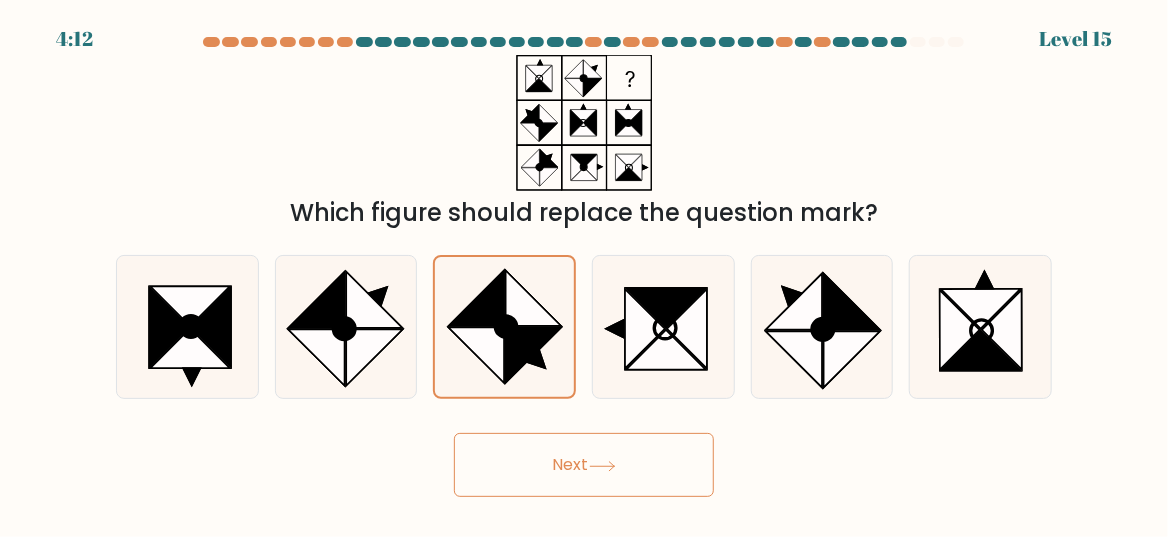 click on "Next" at bounding box center [584, 465] 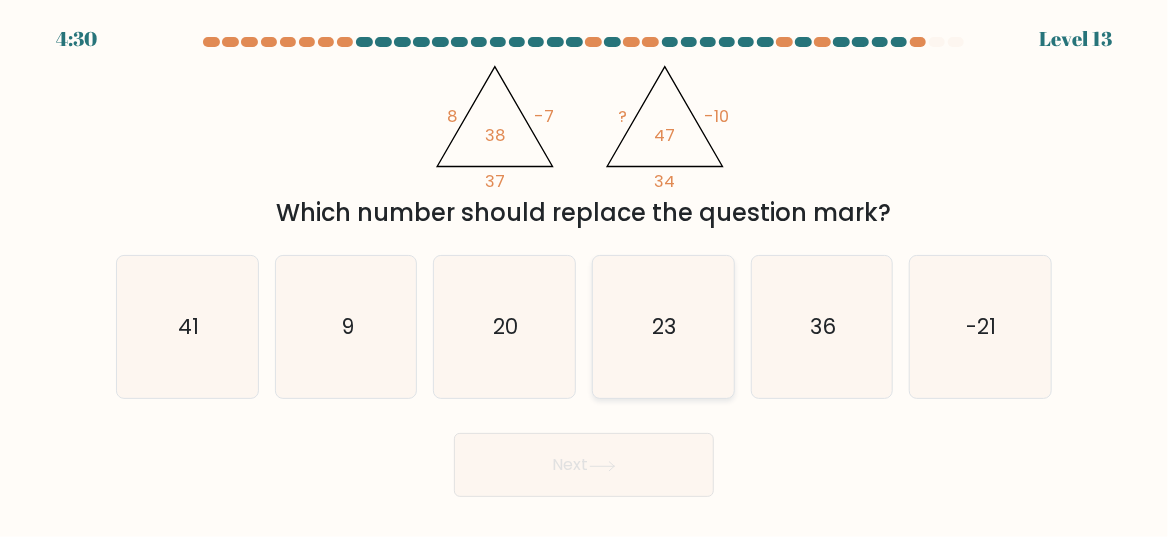 click on "23" 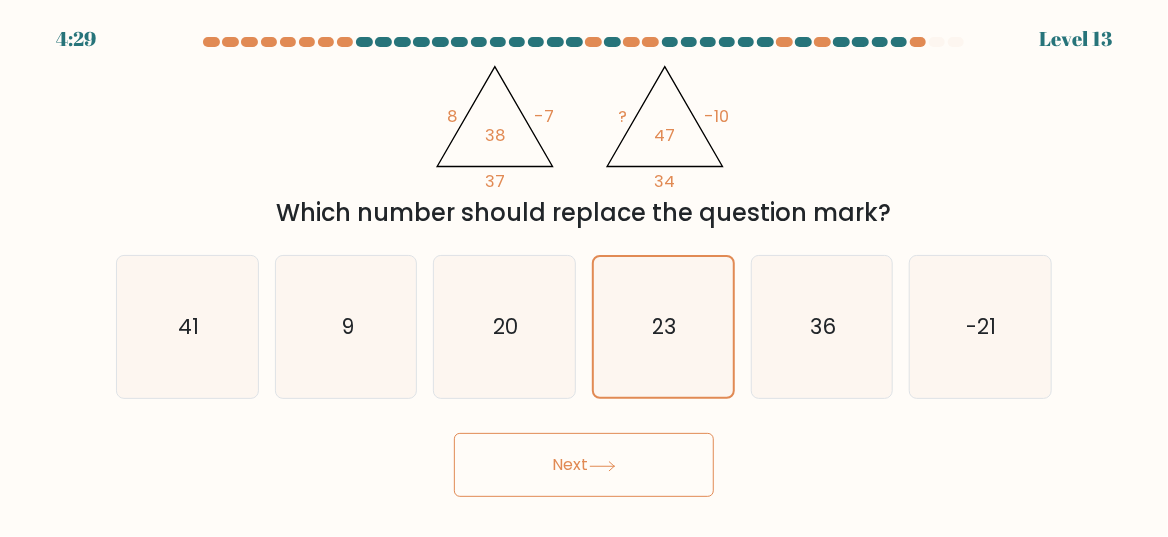 click on "Next" at bounding box center [584, 465] 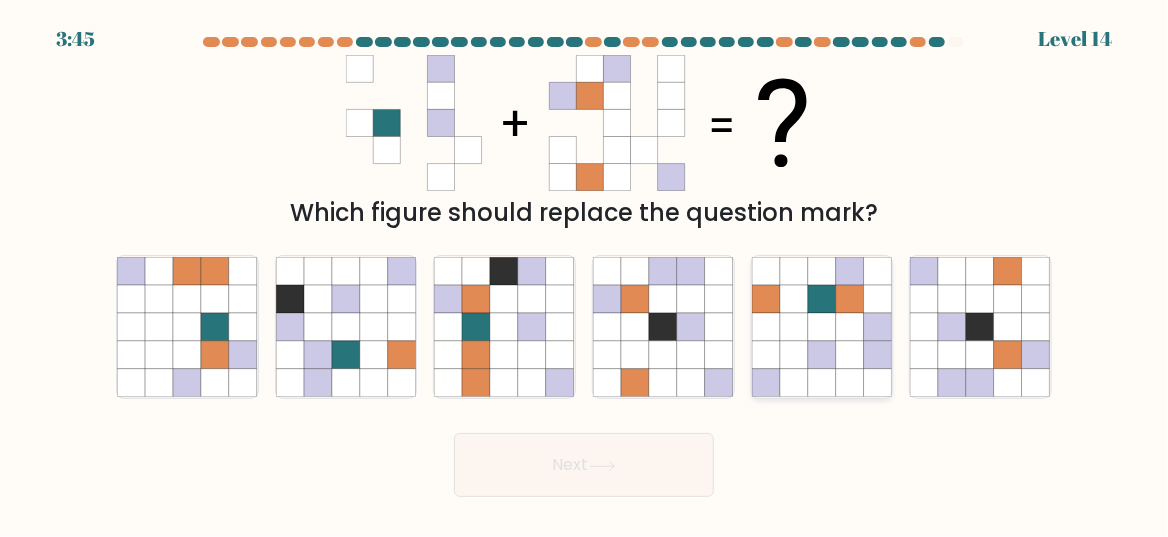 click 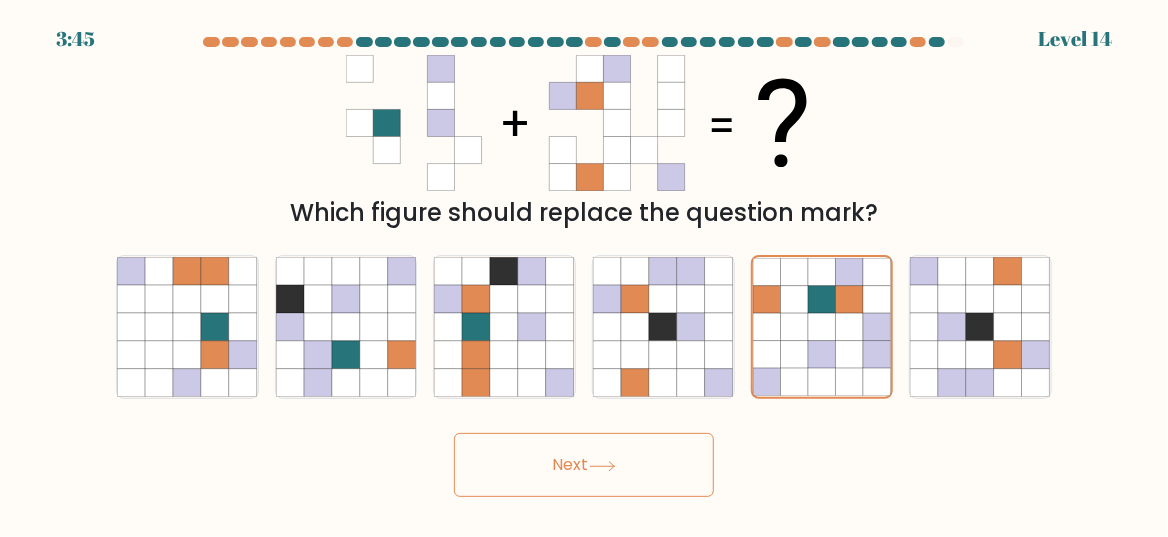 click on "Next" at bounding box center (584, 465) 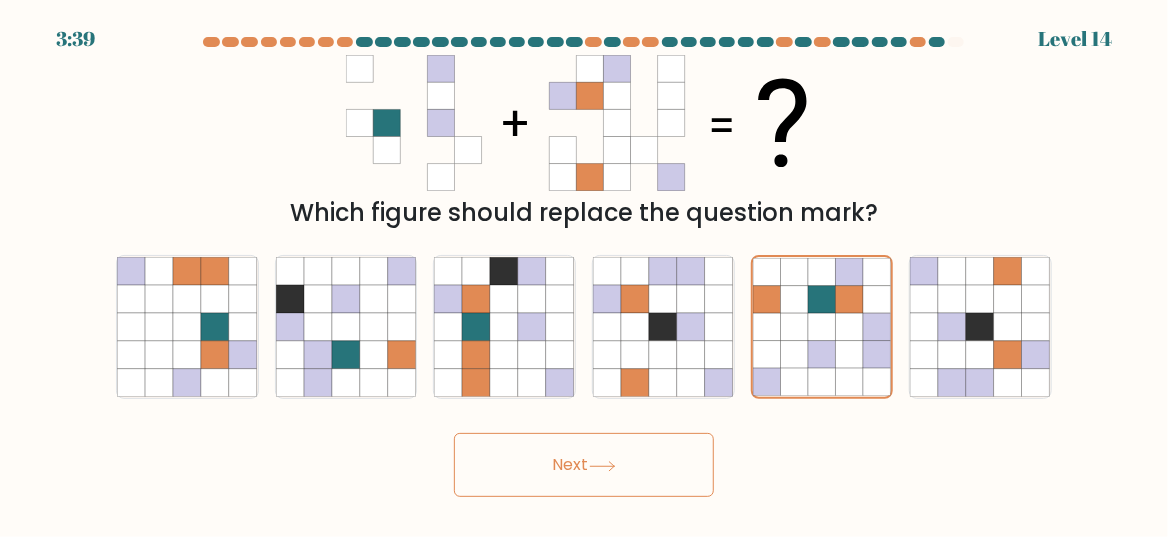 click on "Next" at bounding box center [584, 465] 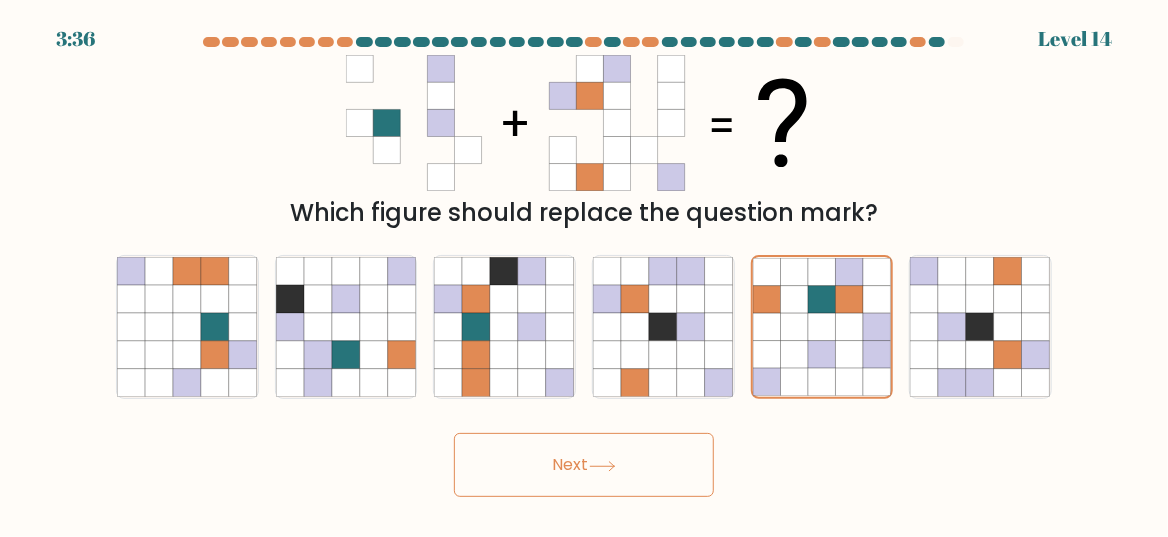 click on "Next" at bounding box center [584, 465] 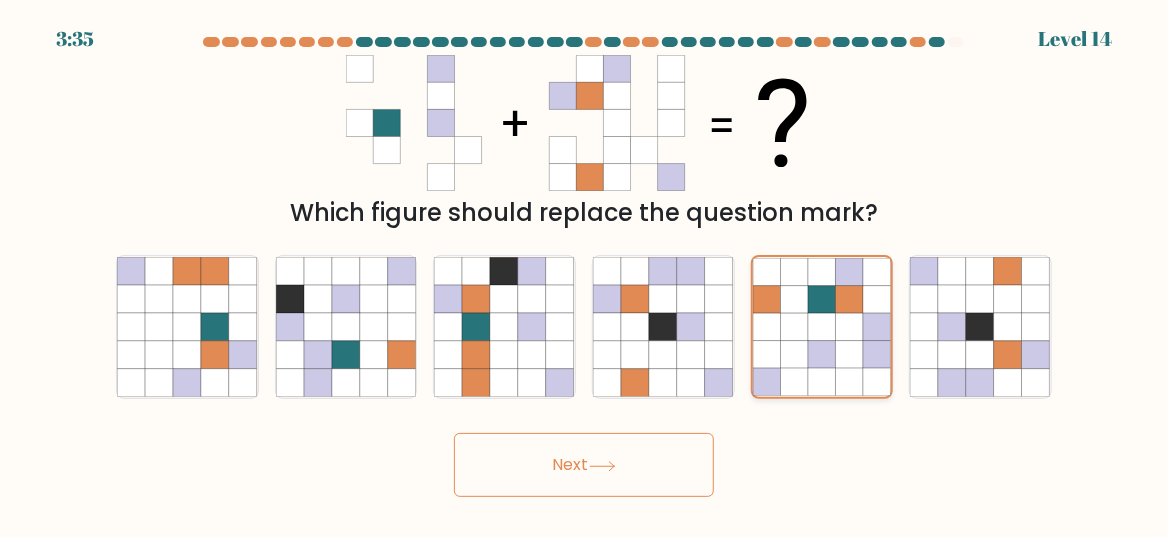 click 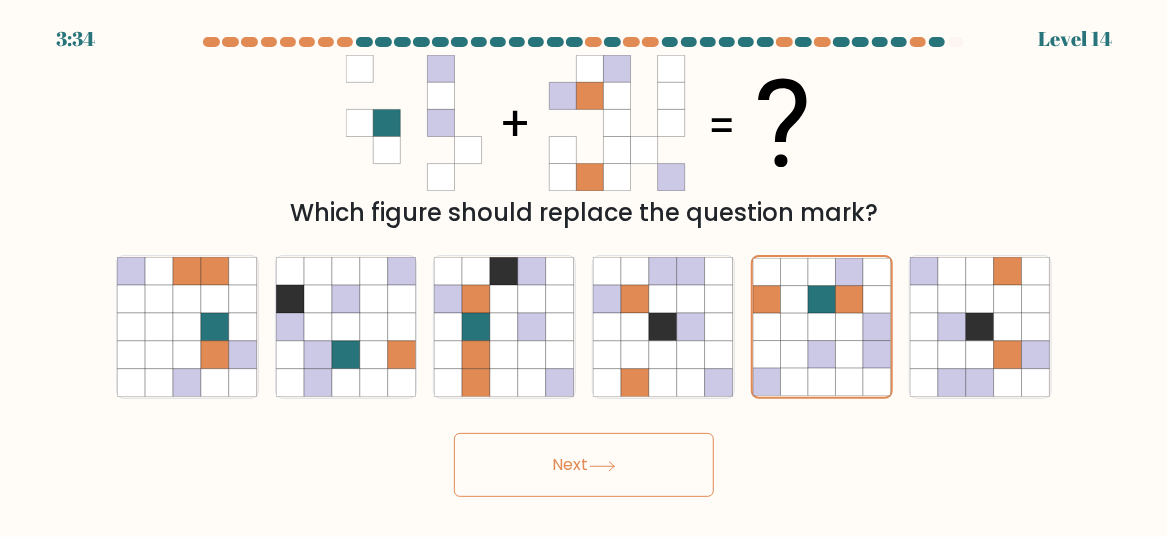 click 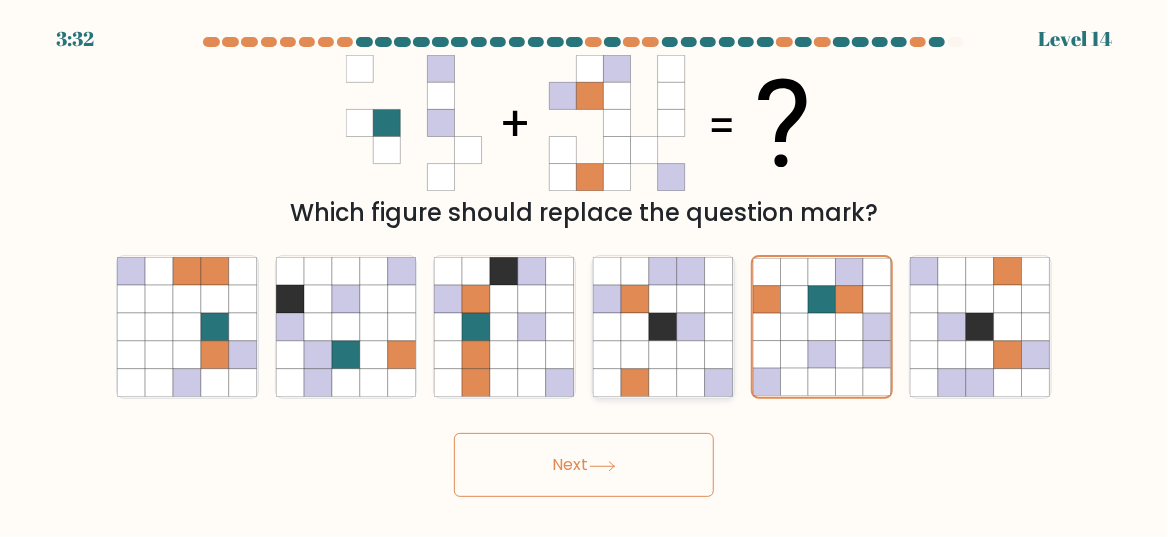 click 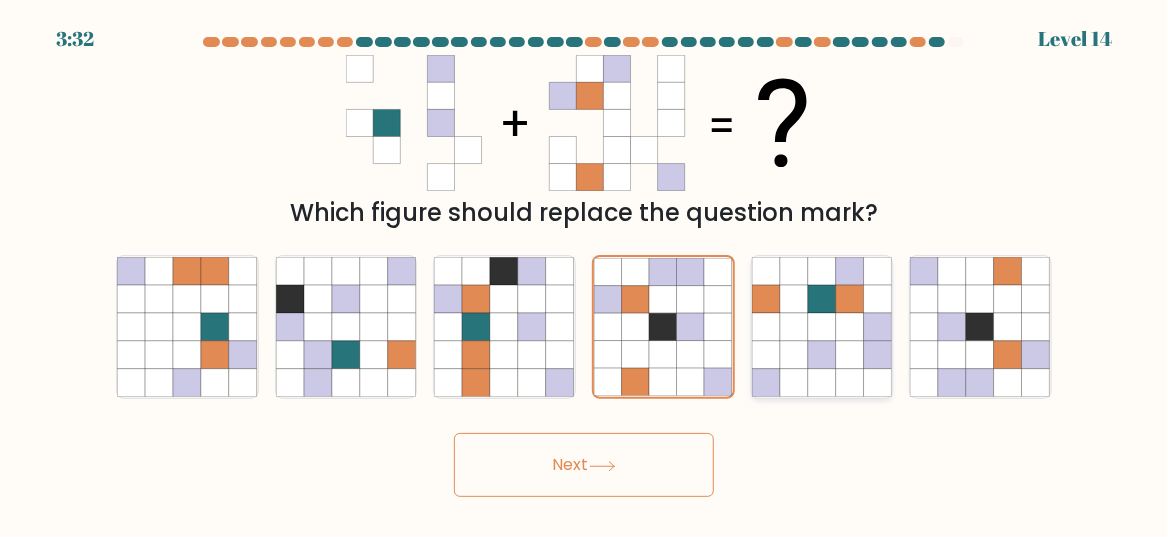click 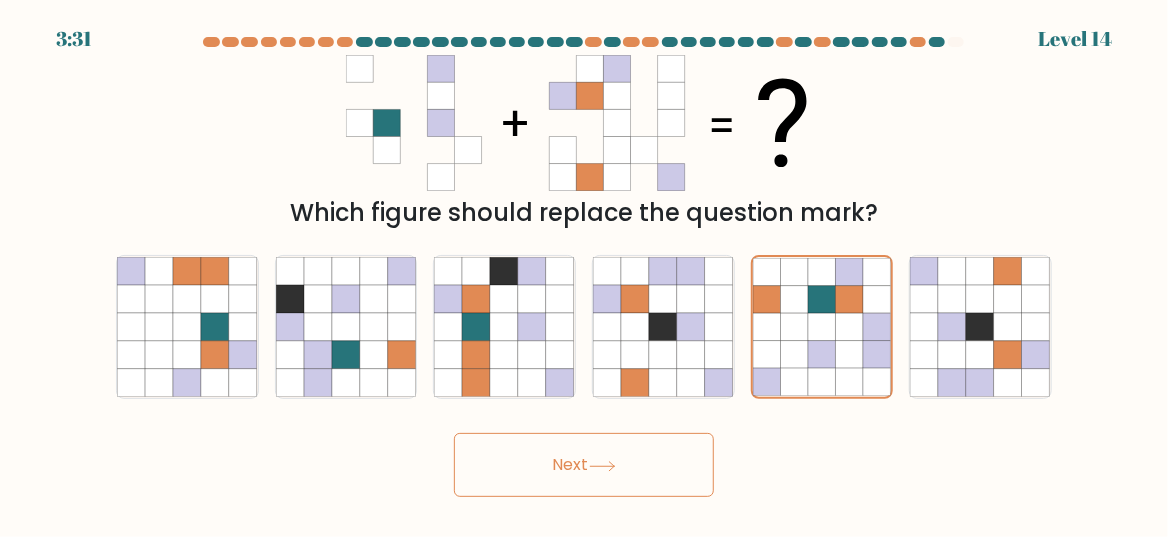 click on "Next" at bounding box center [584, 465] 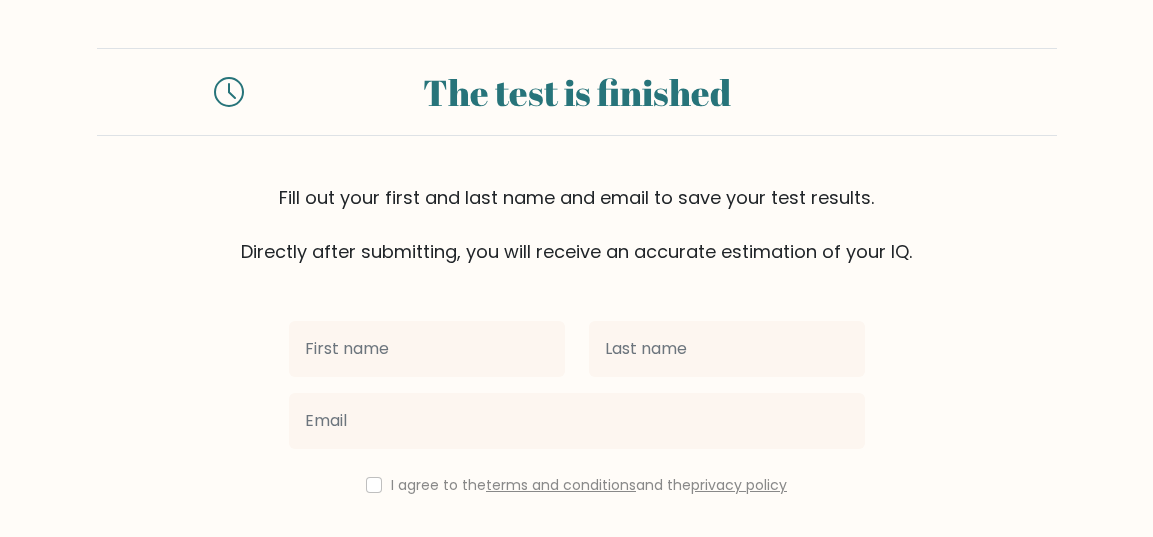 scroll, scrollTop: 0, scrollLeft: 0, axis: both 